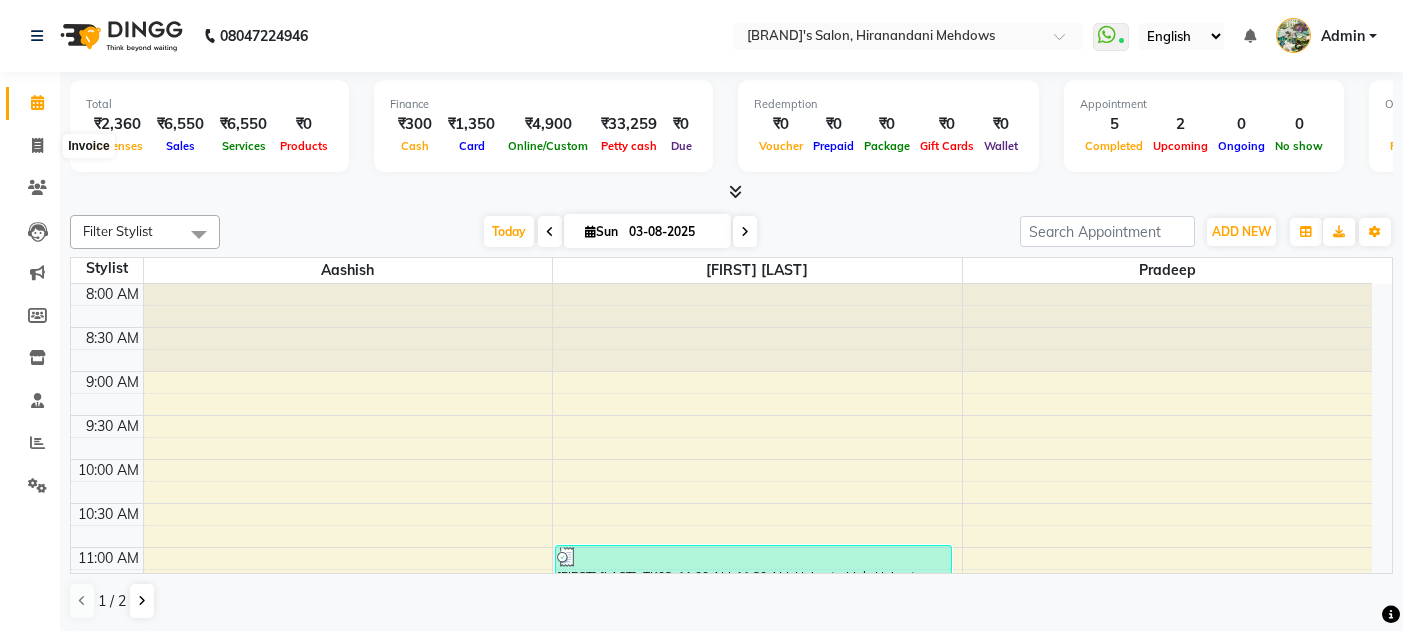 scroll, scrollTop: 0, scrollLeft: 0, axis: both 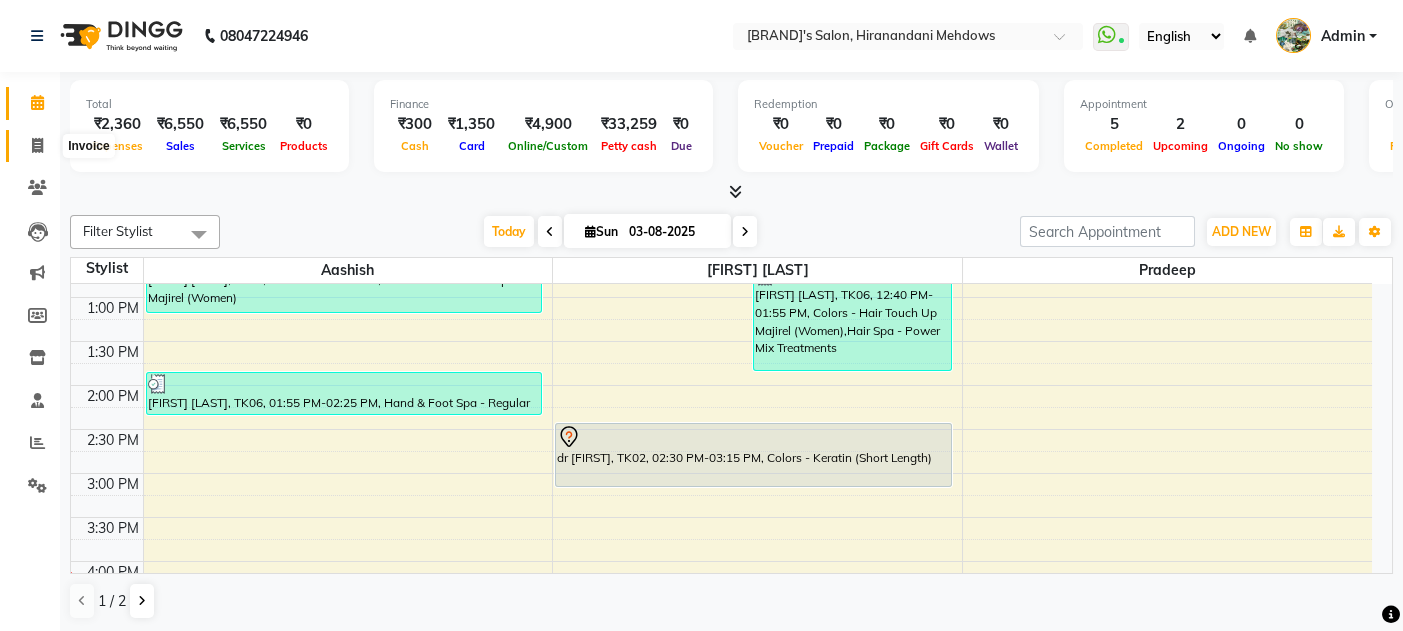 click 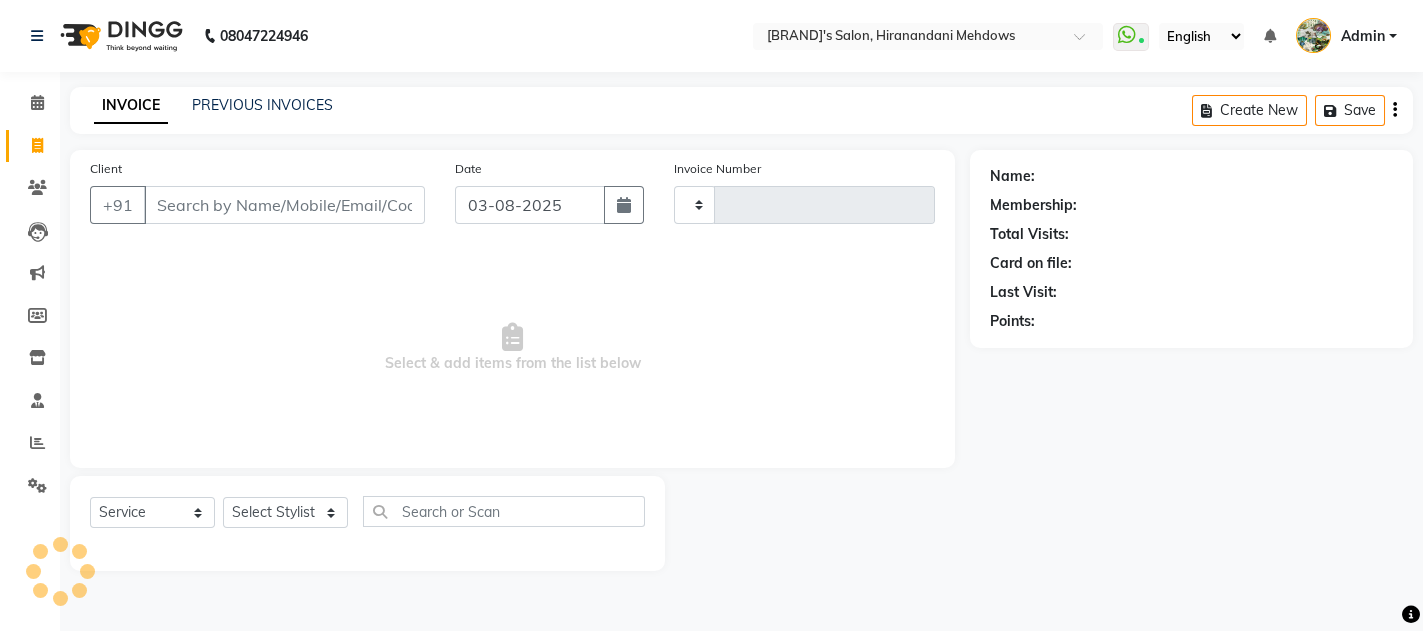 type on "0451" 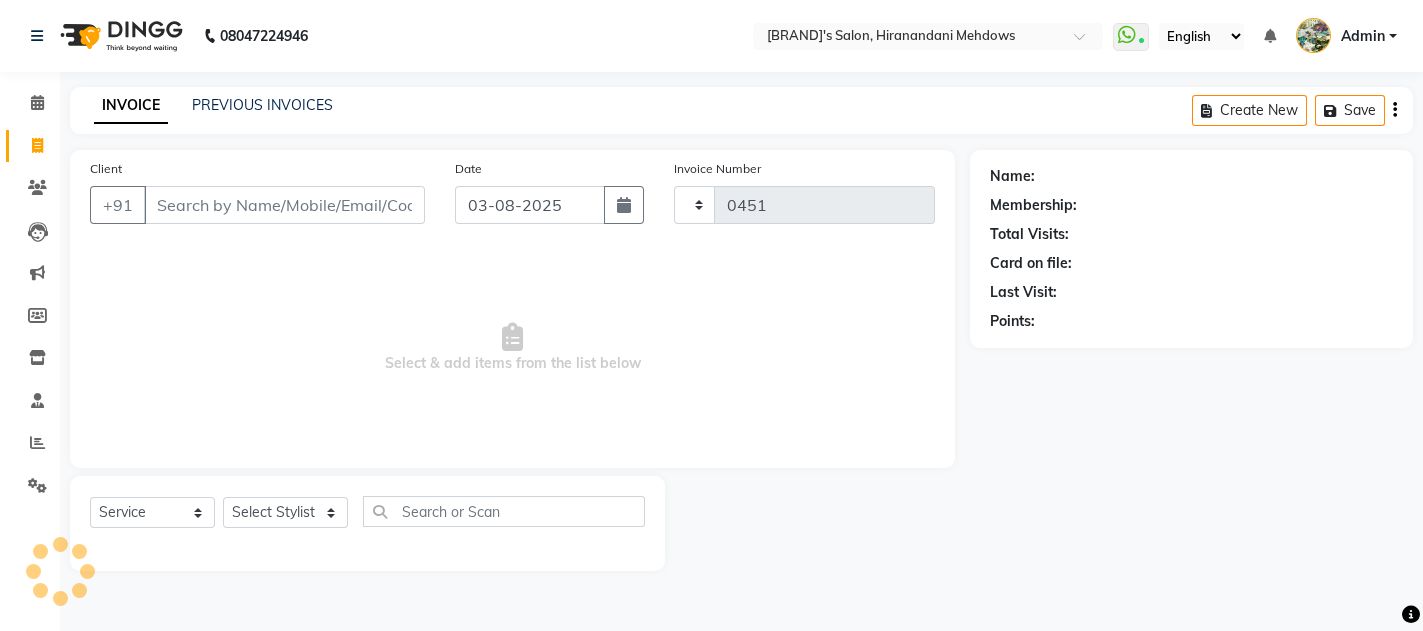 select on "582" 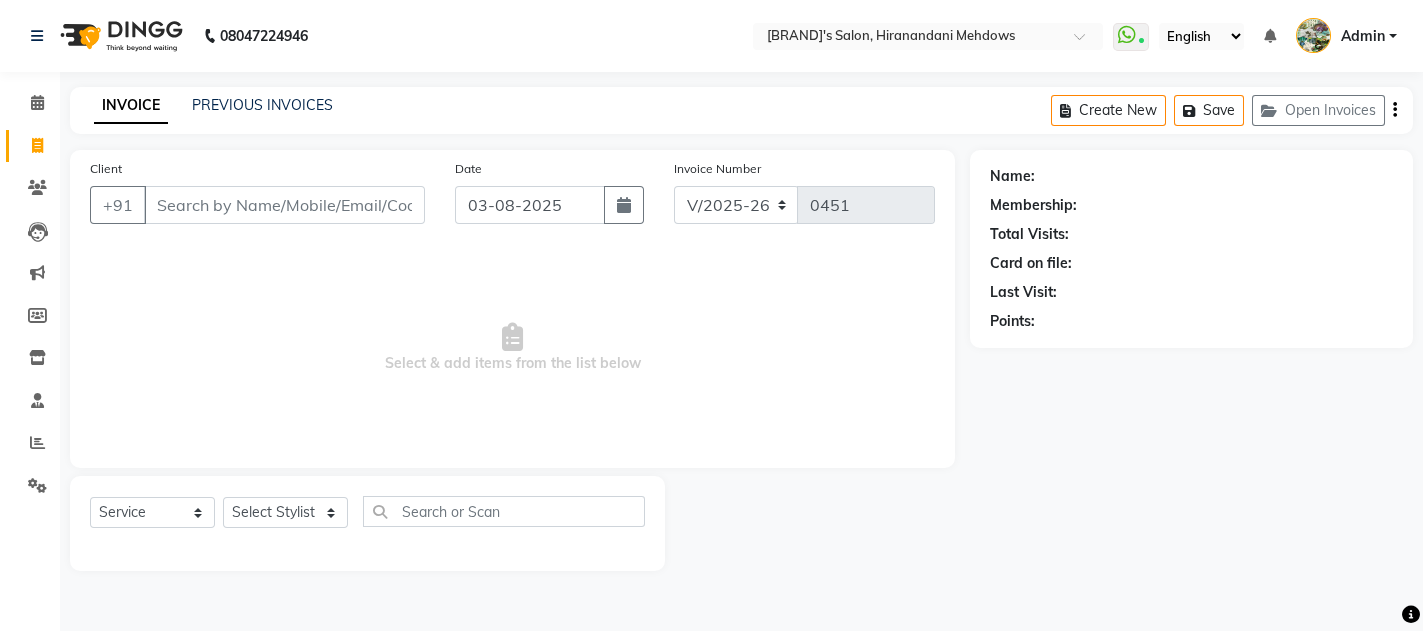 click on "Client" at bounding box center [284, 205] 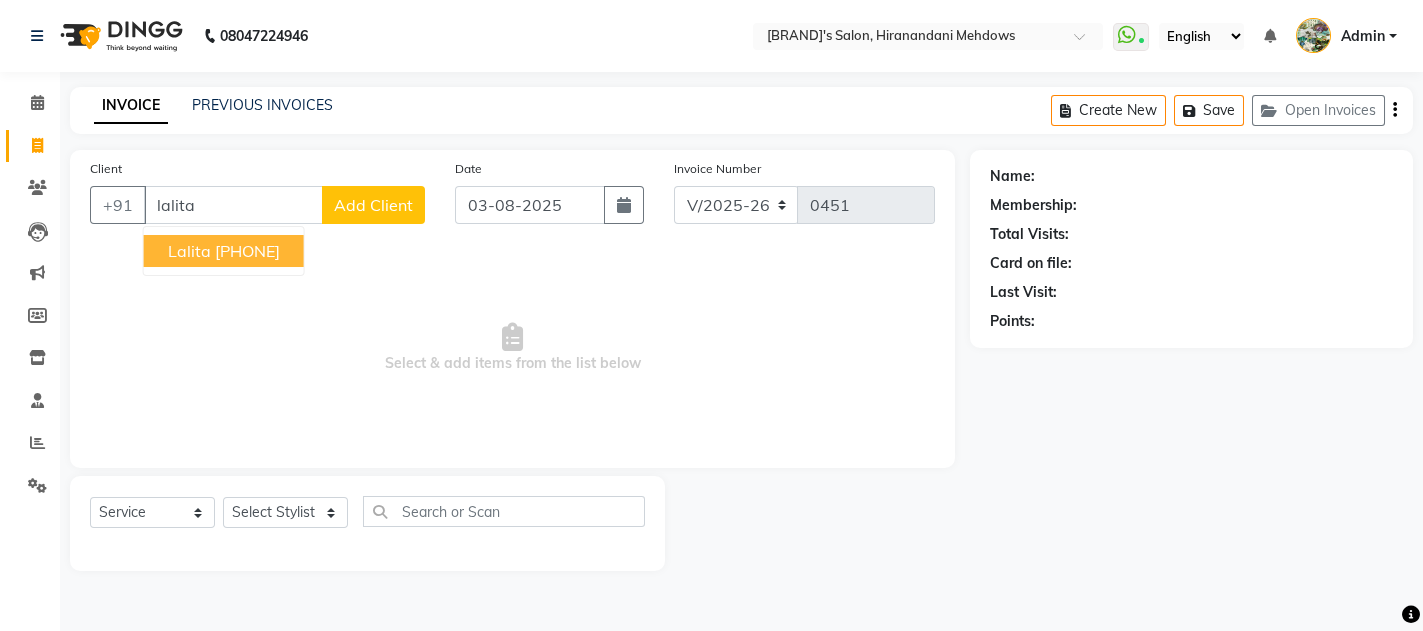 click on "lalita" at bounding box center [189, 251] 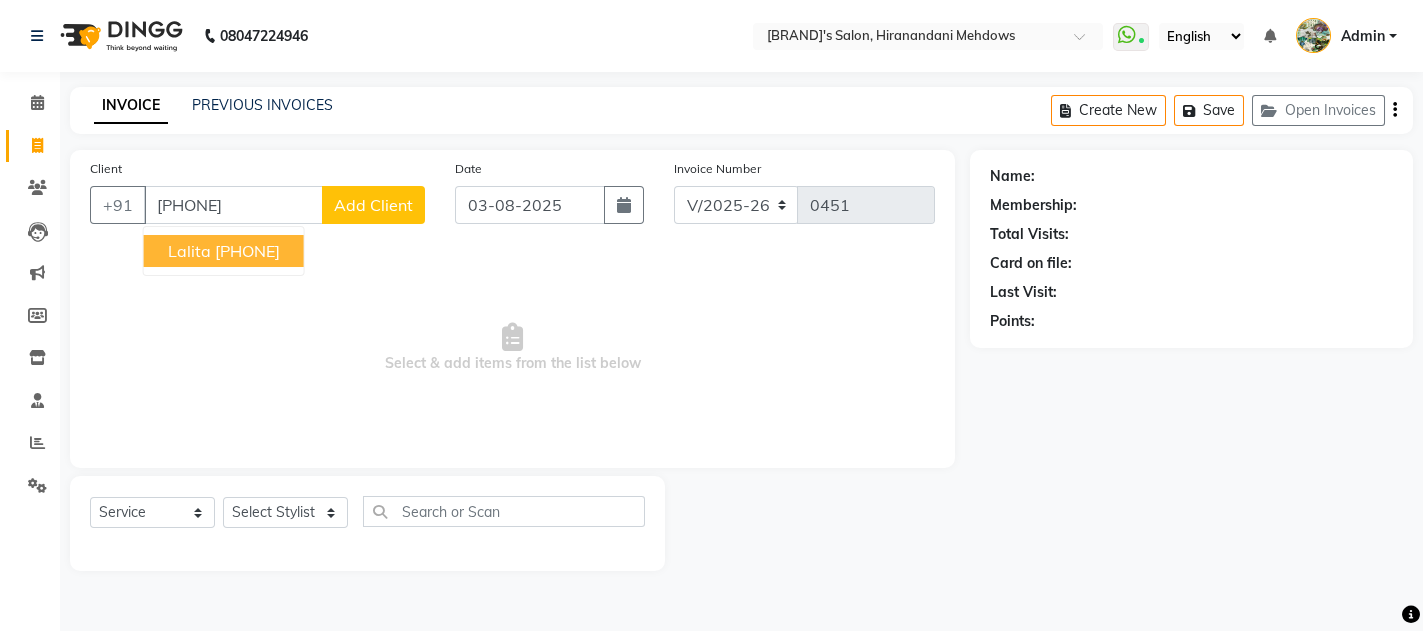 type on "[PHONE]" 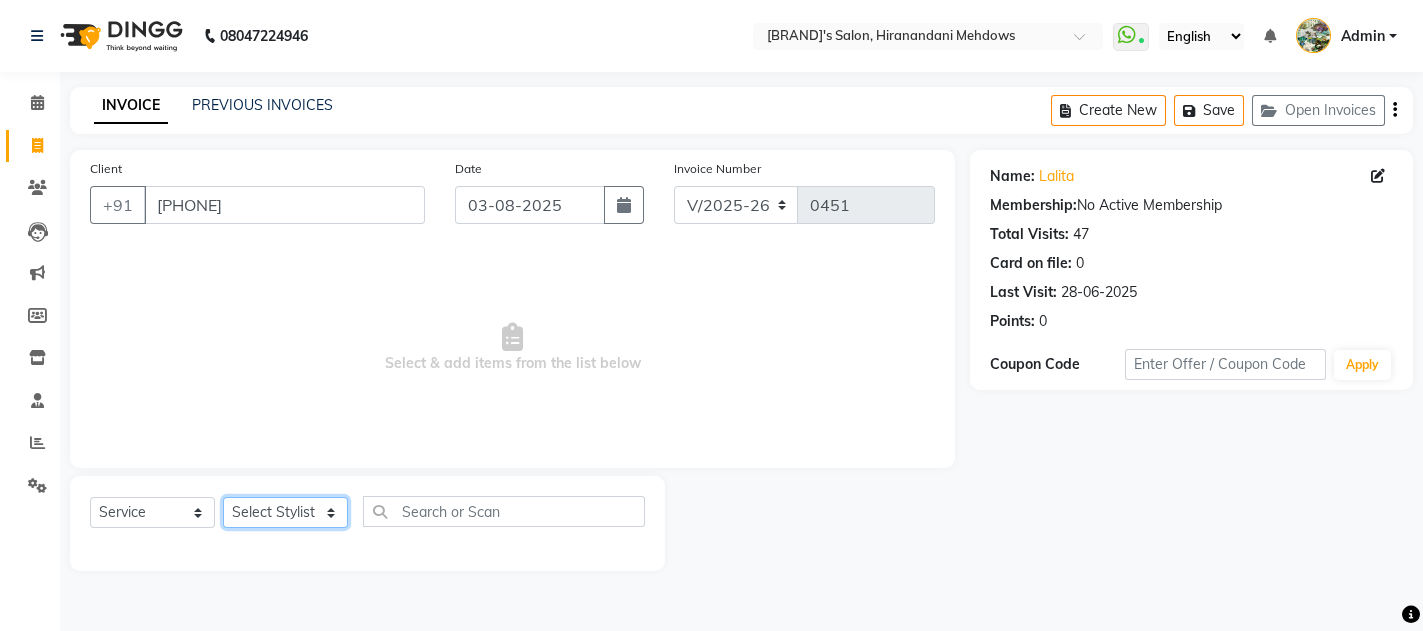click on "Select Stylist [FIRST] [LAST] [LAST] [LAST]" 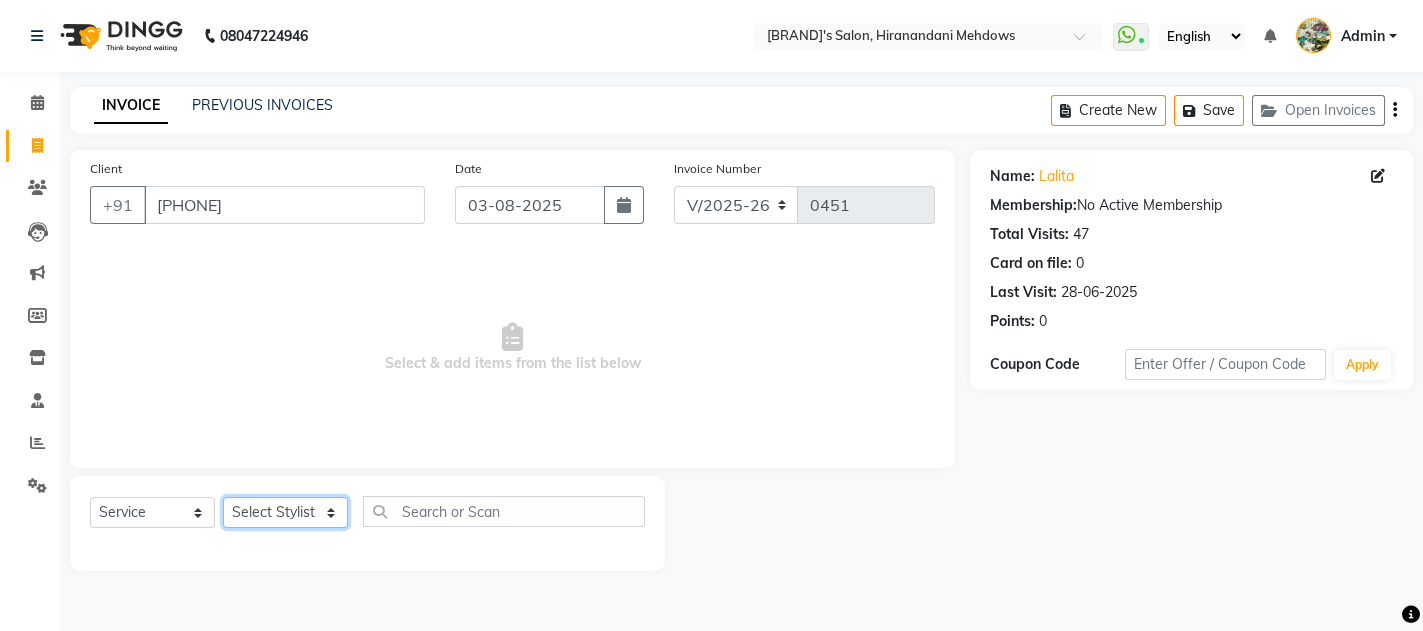 select on "7819" 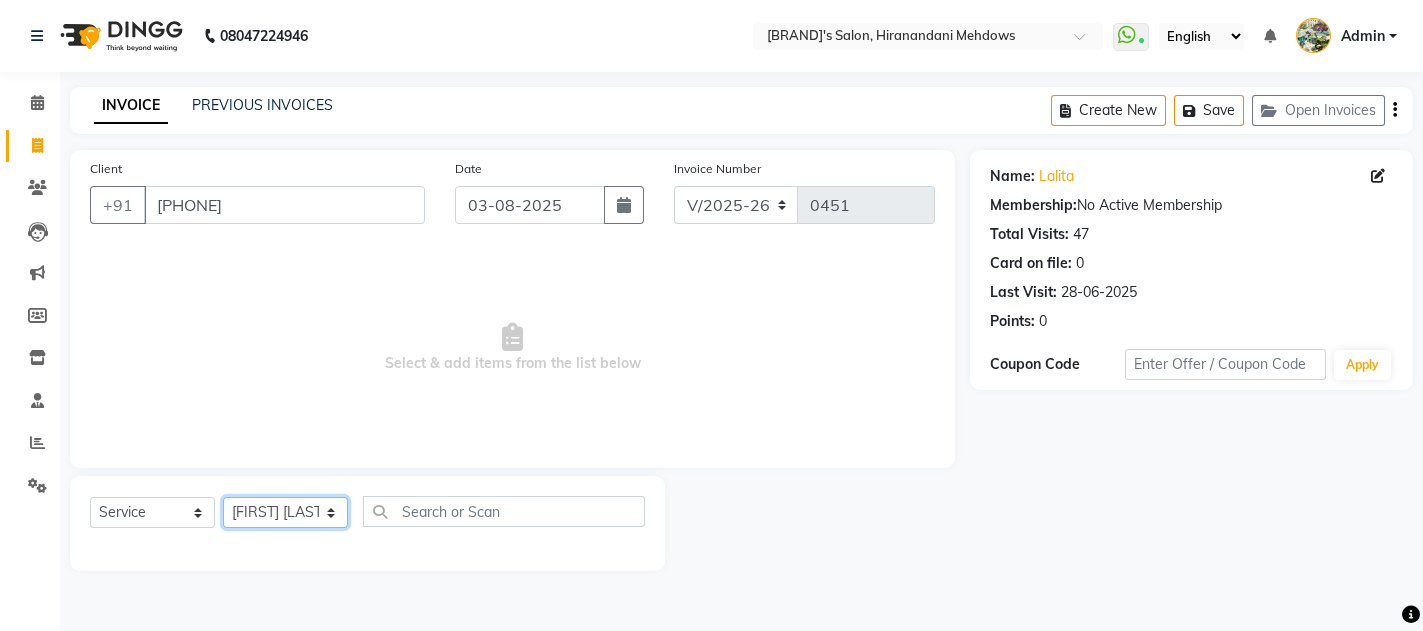 click on "Select Stylist [FIRST] [LAST] [LAST] [LAST]" 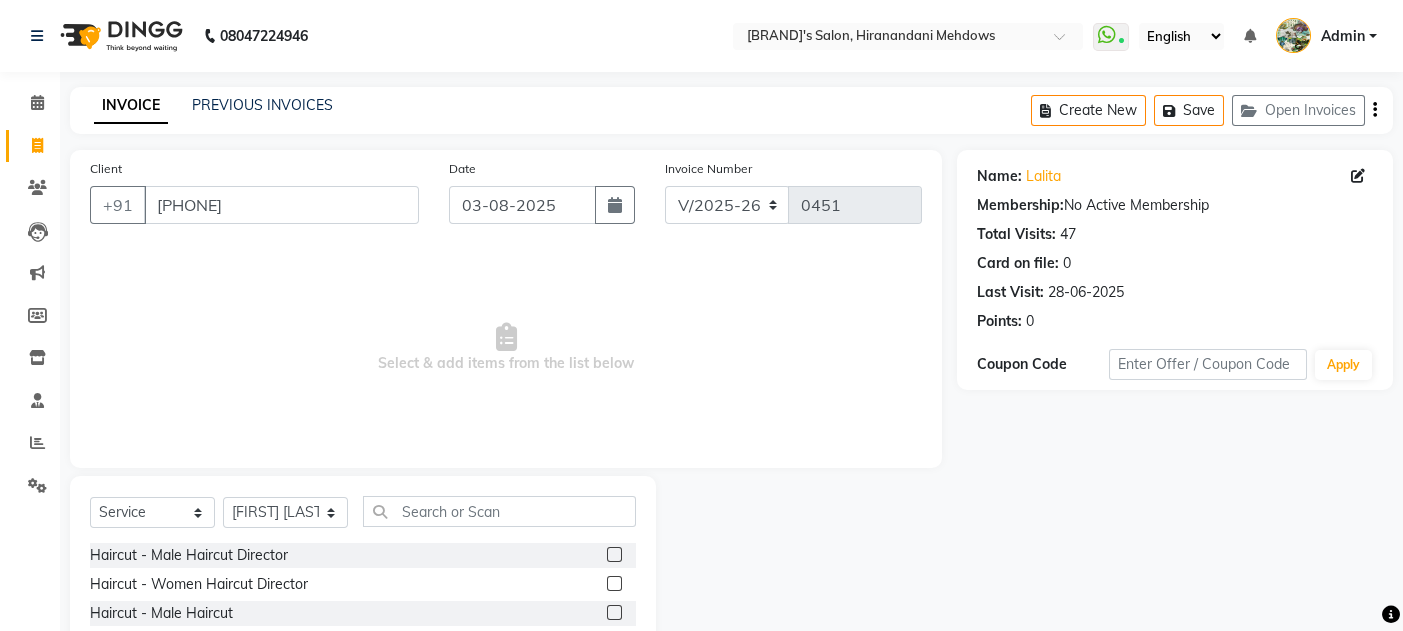 click 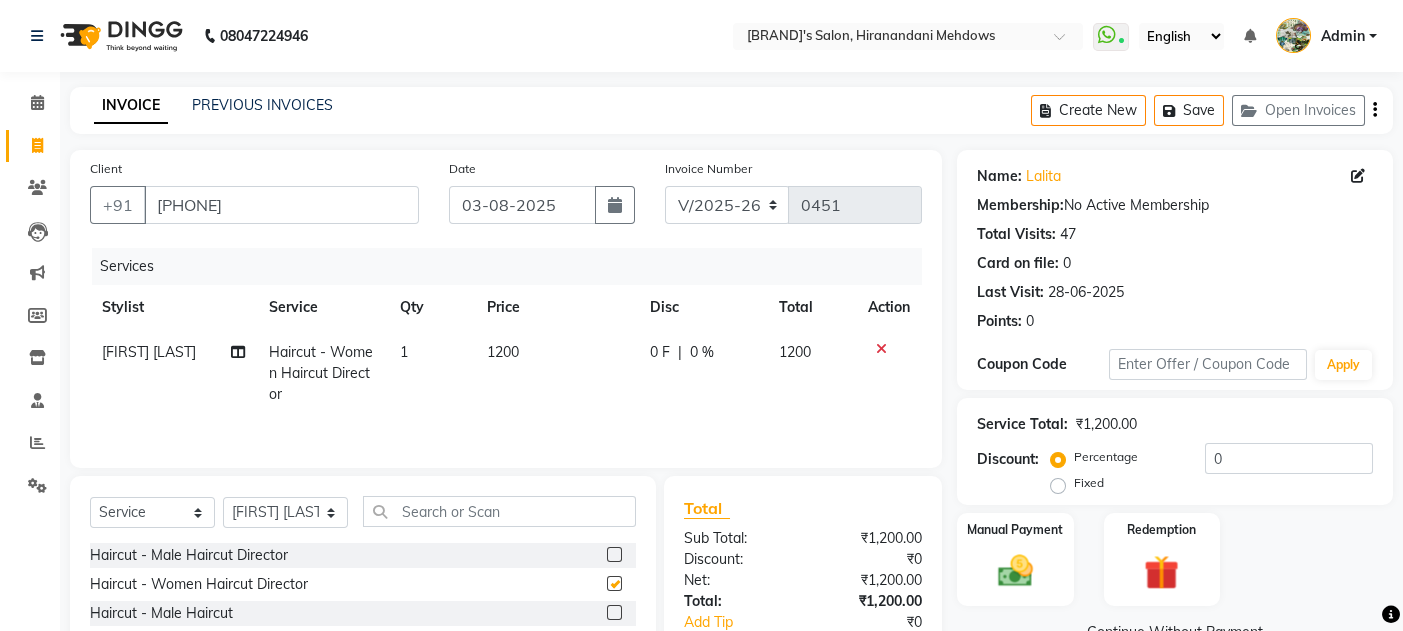 checkbox on "false" 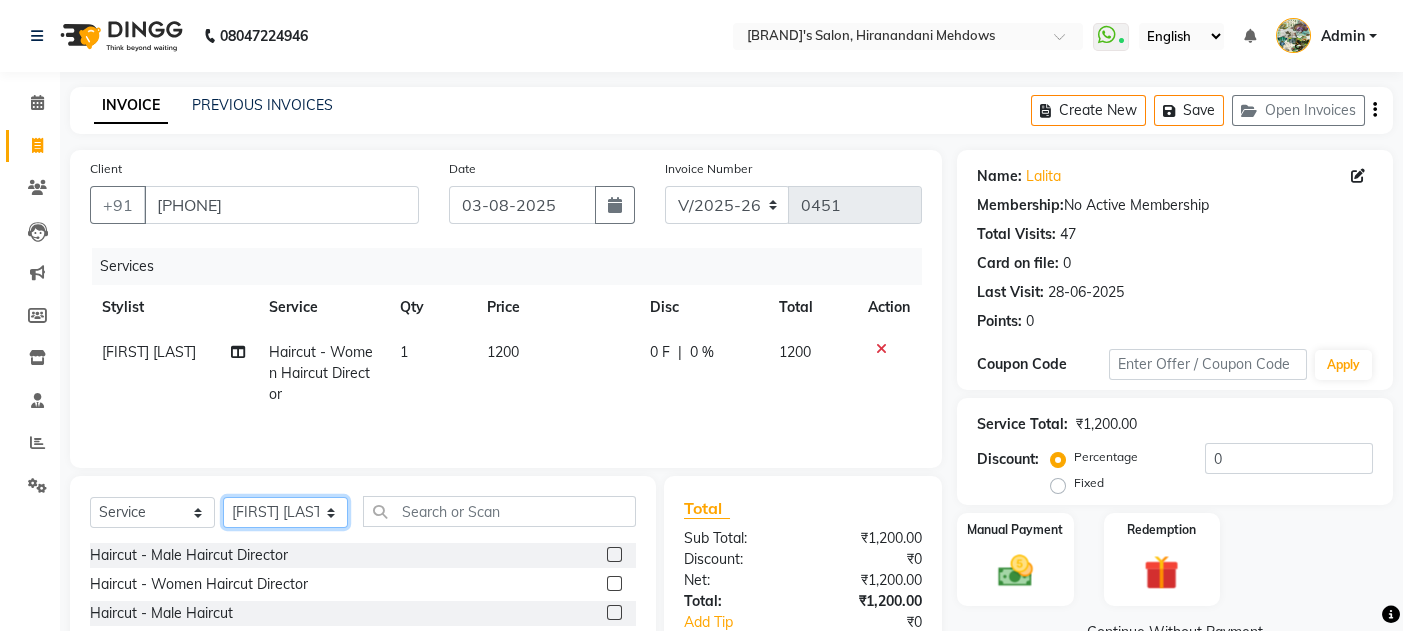 click on "Select Stylist [FIRST] [LAST] [LAST] [LAST]" 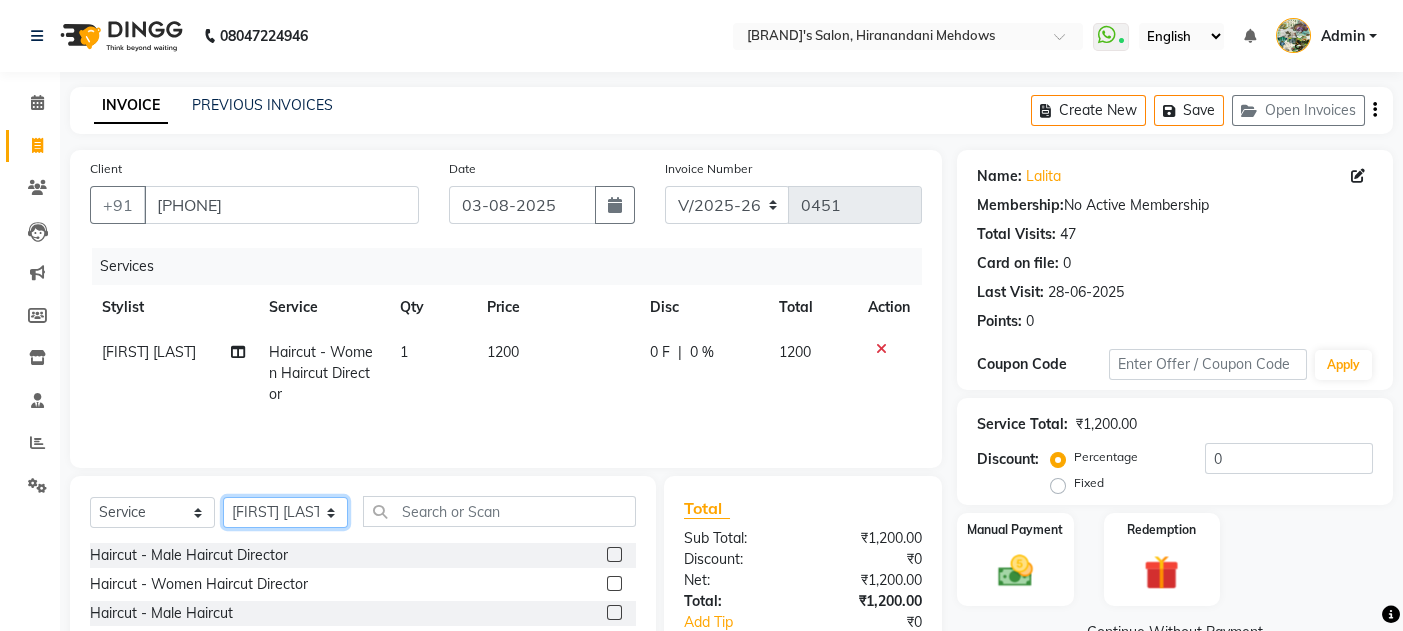 select on "7816" 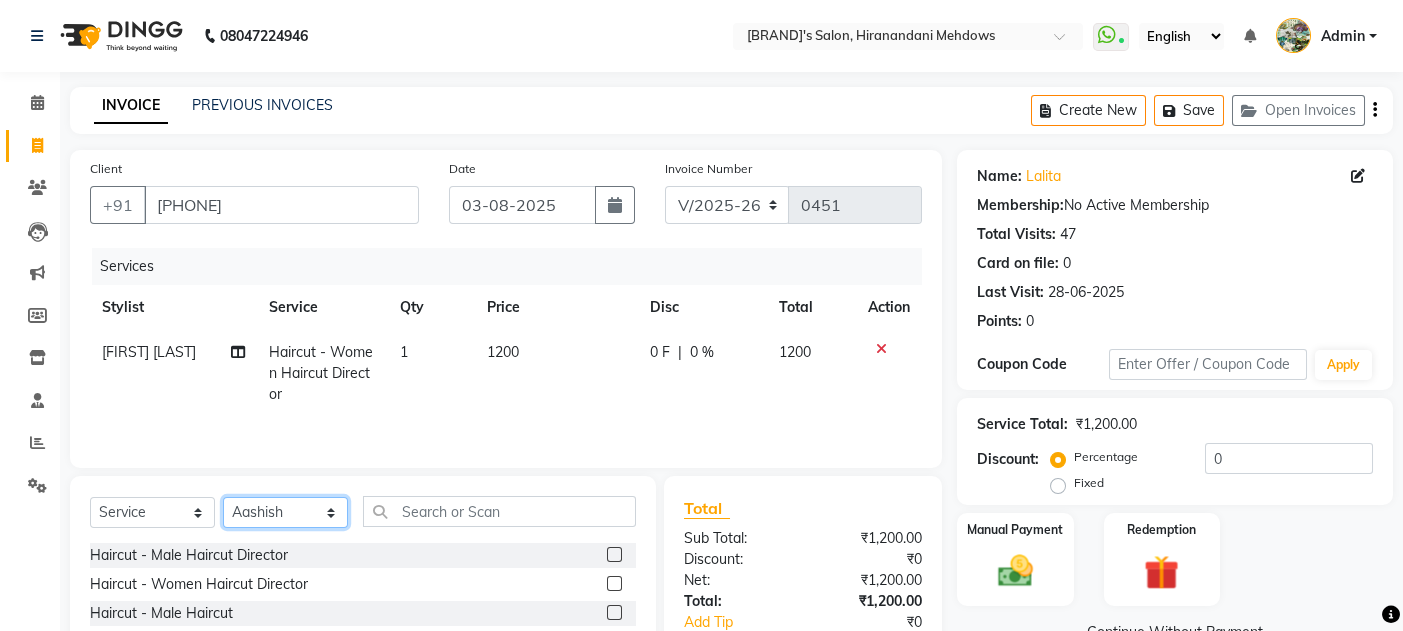 click on "Select Stylist [FIRST] [LAST] [LAST] [LAST]" 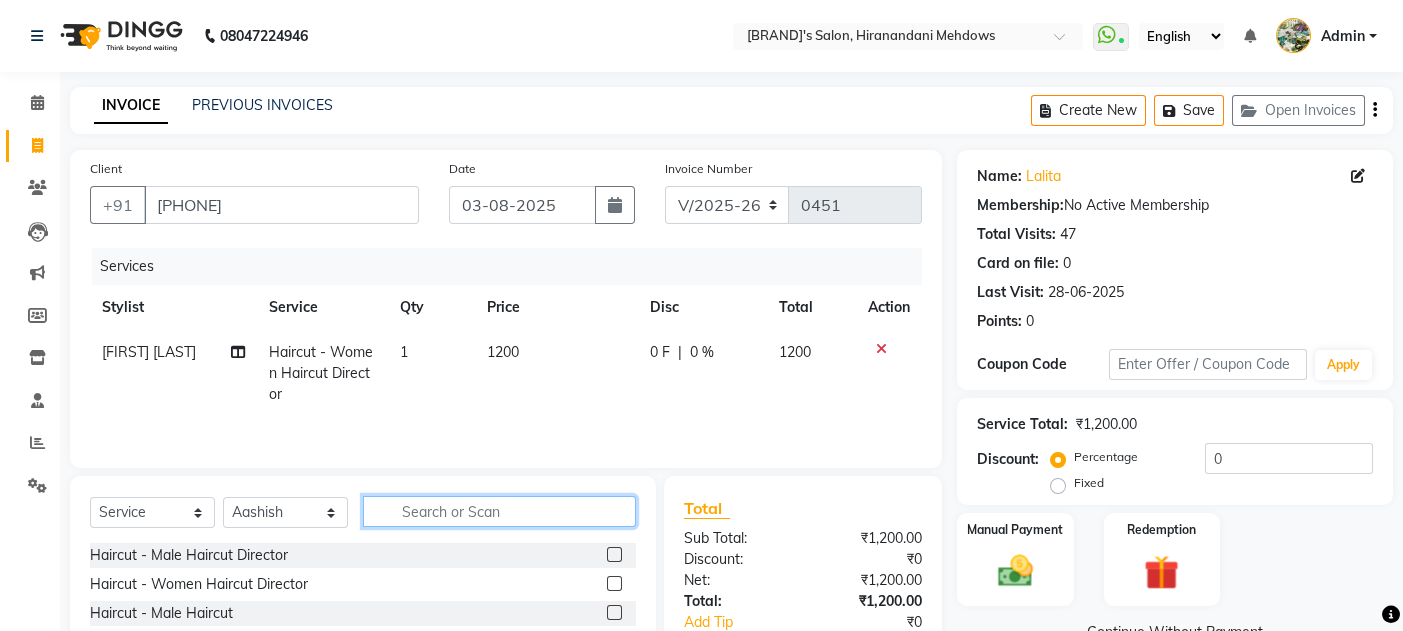 click 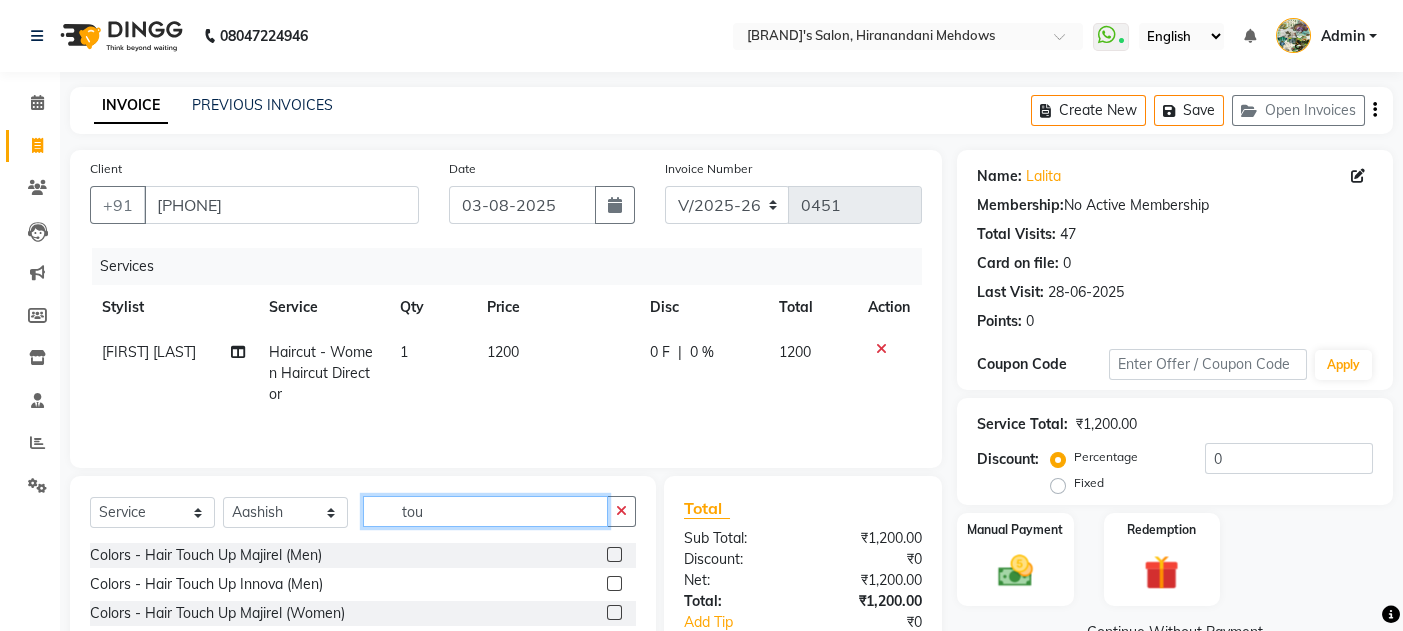 type on "tou" 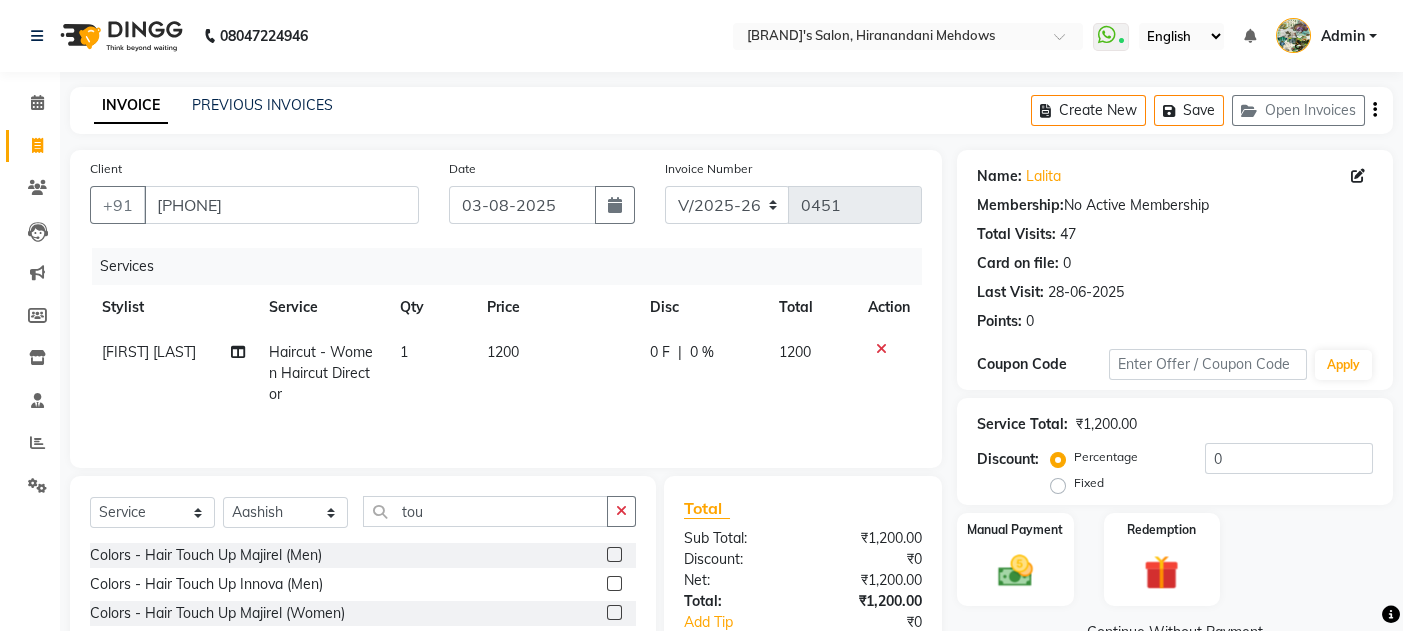 click 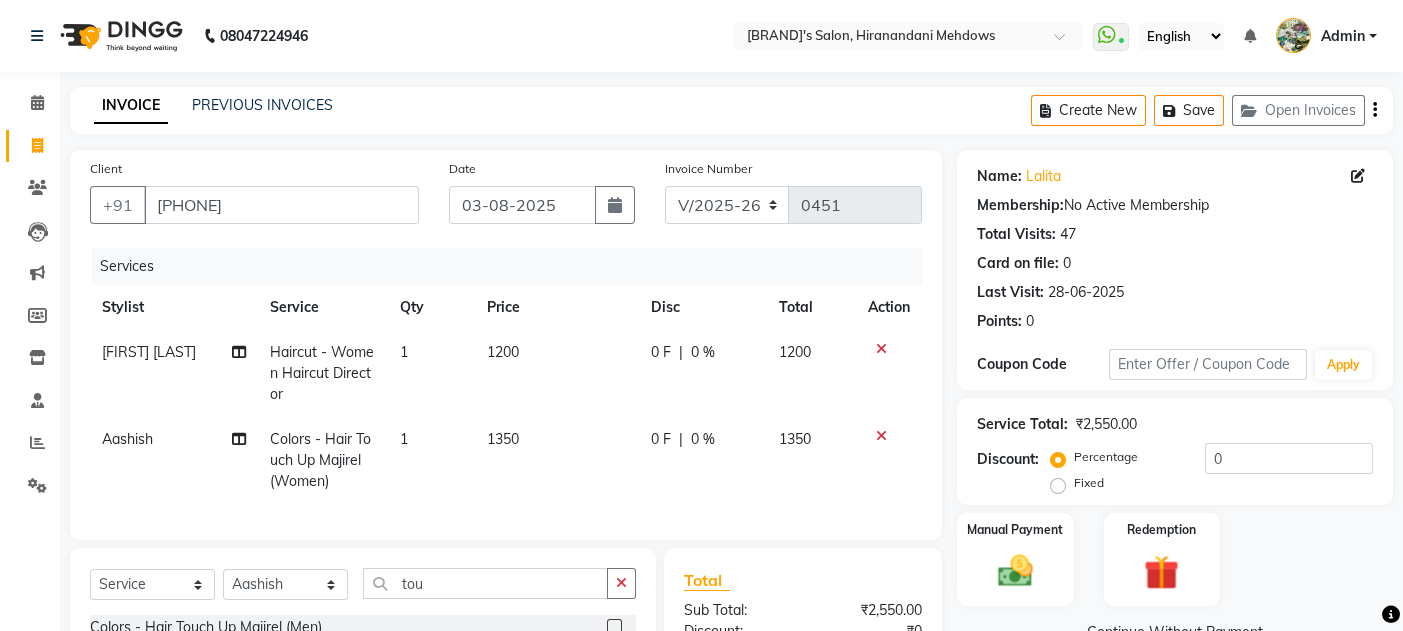 checkbox on "false" 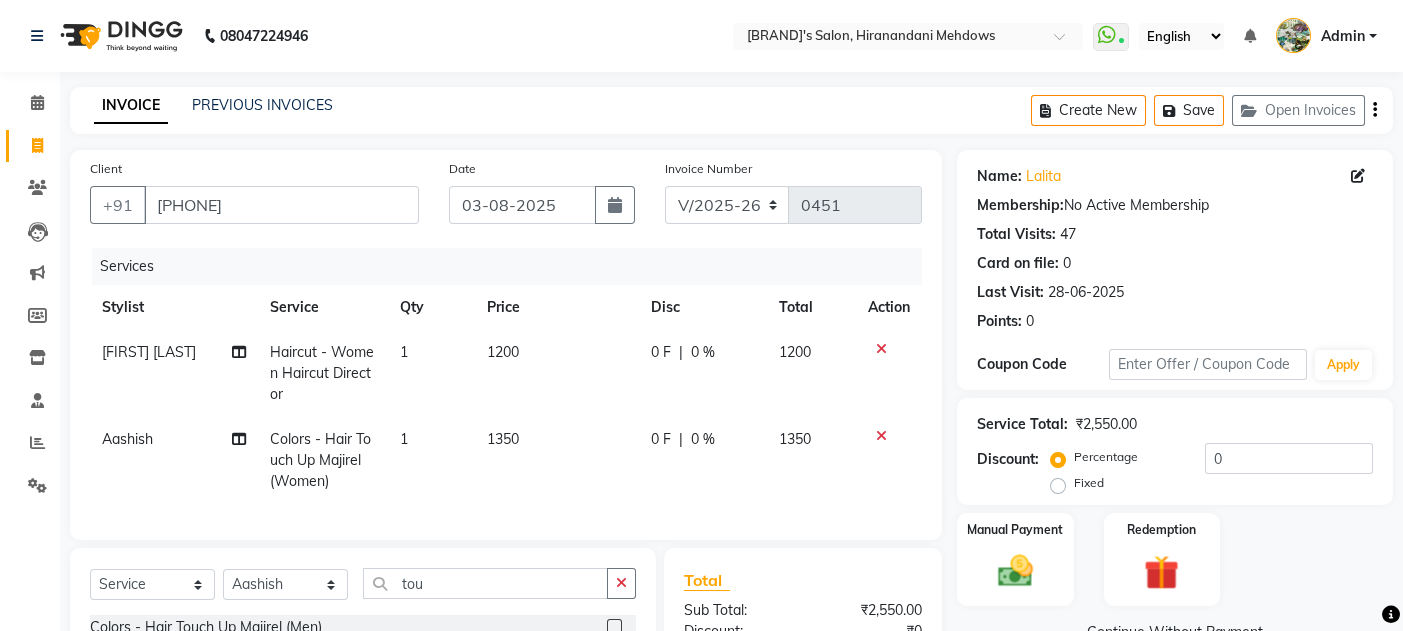 click on "0 F | 0 %" 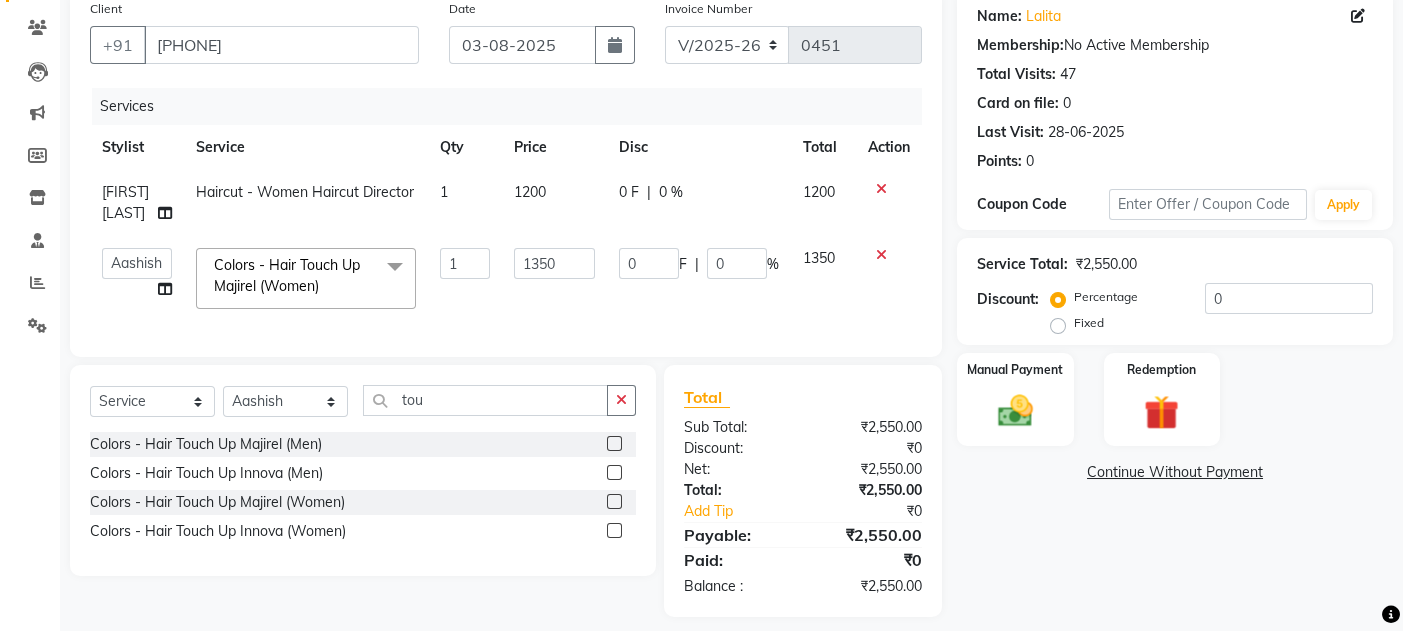 scroll, scrollTop: 194, scrollLeft: 0, axis: vertical 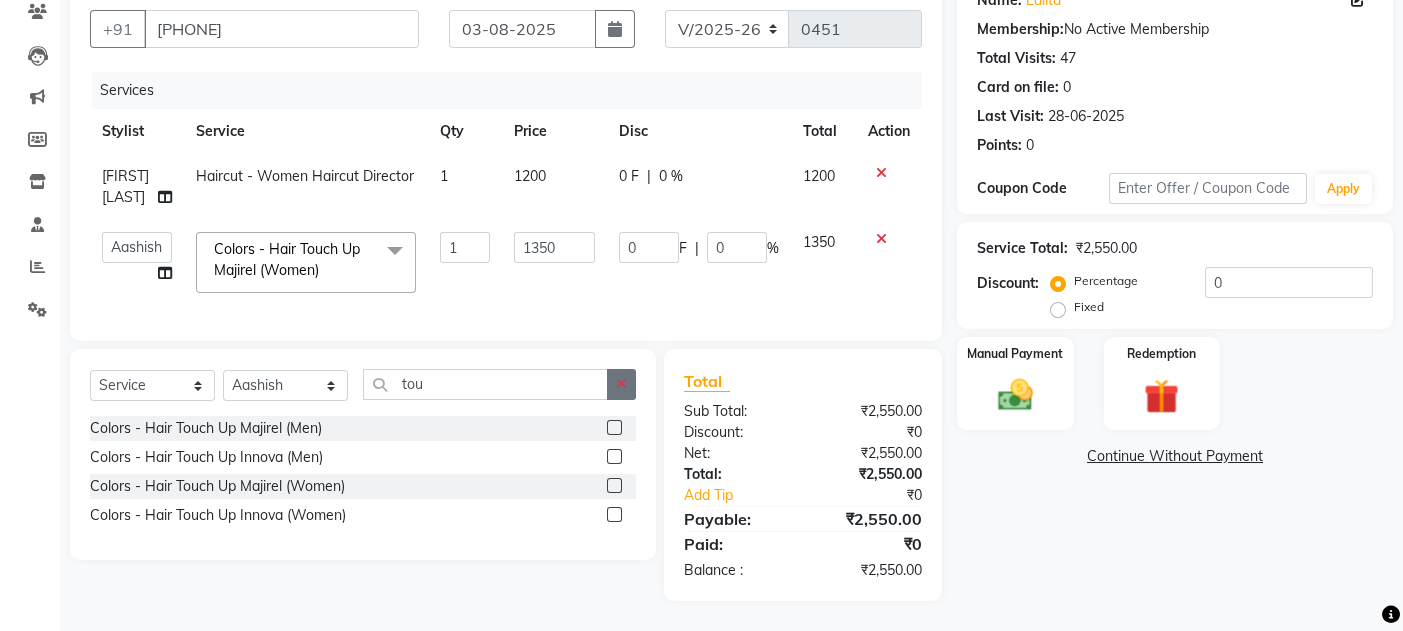 click 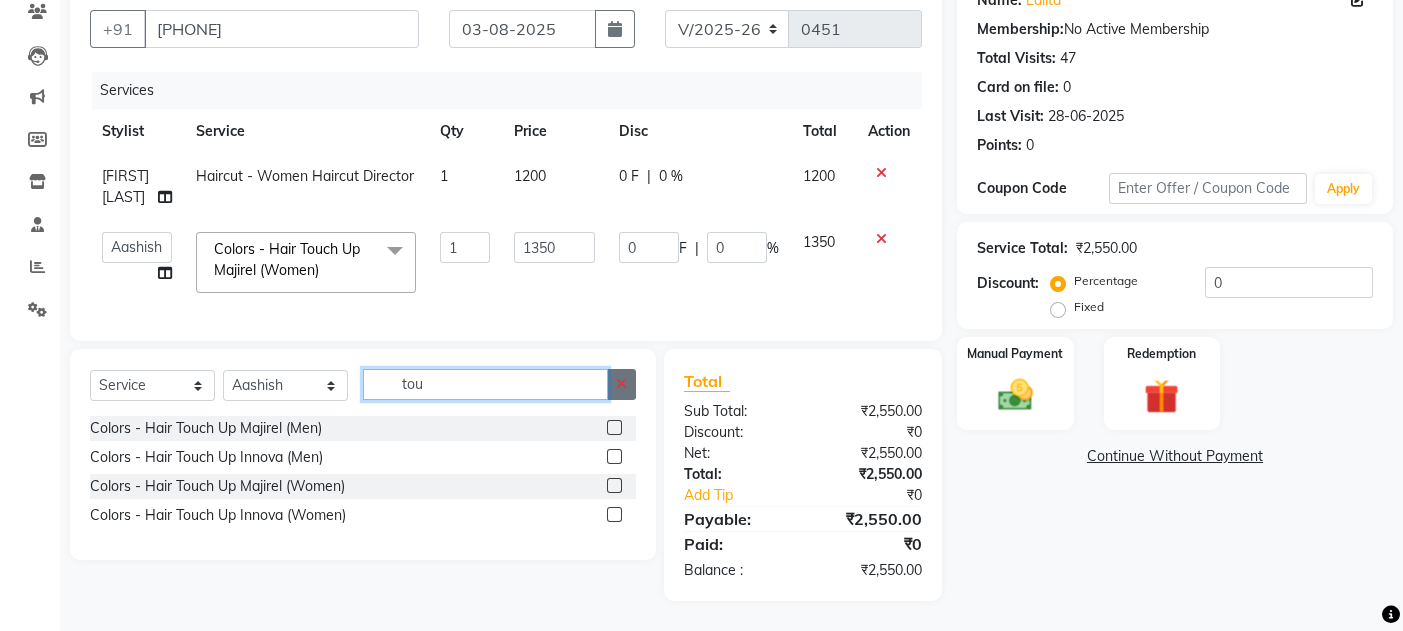 type 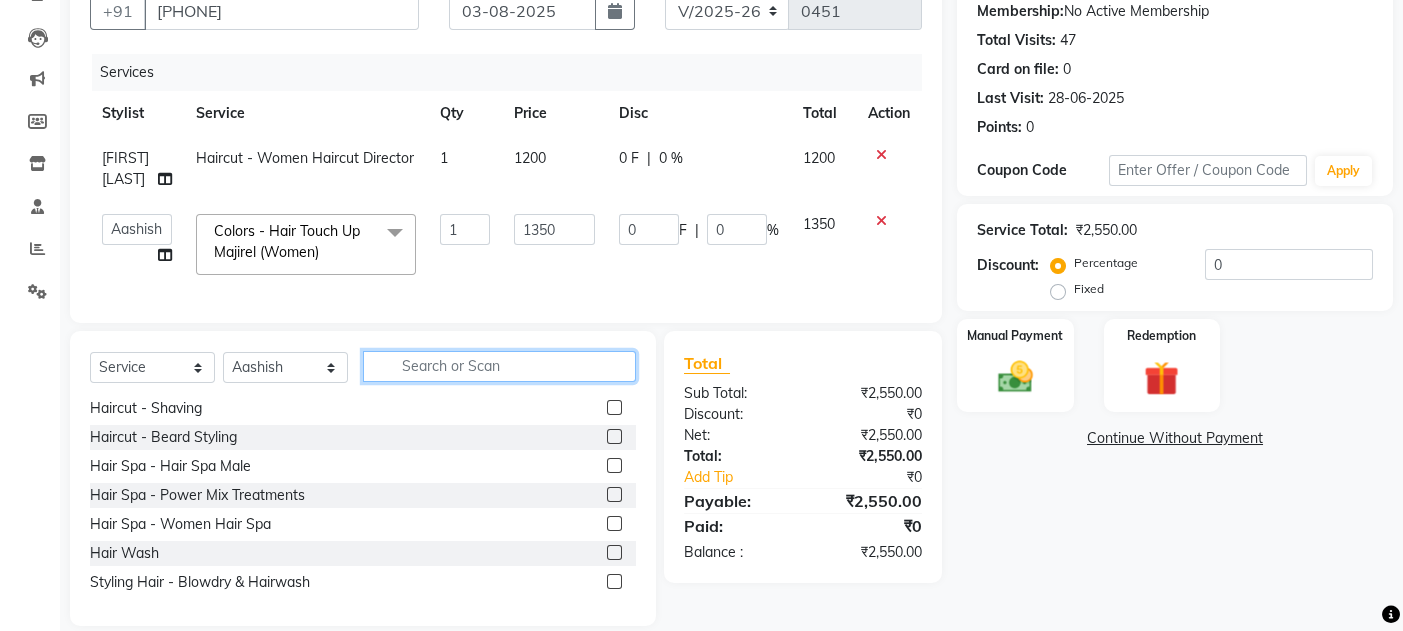 scroll, scrollTop: 213, scrollLeft: 0, axis: vertical 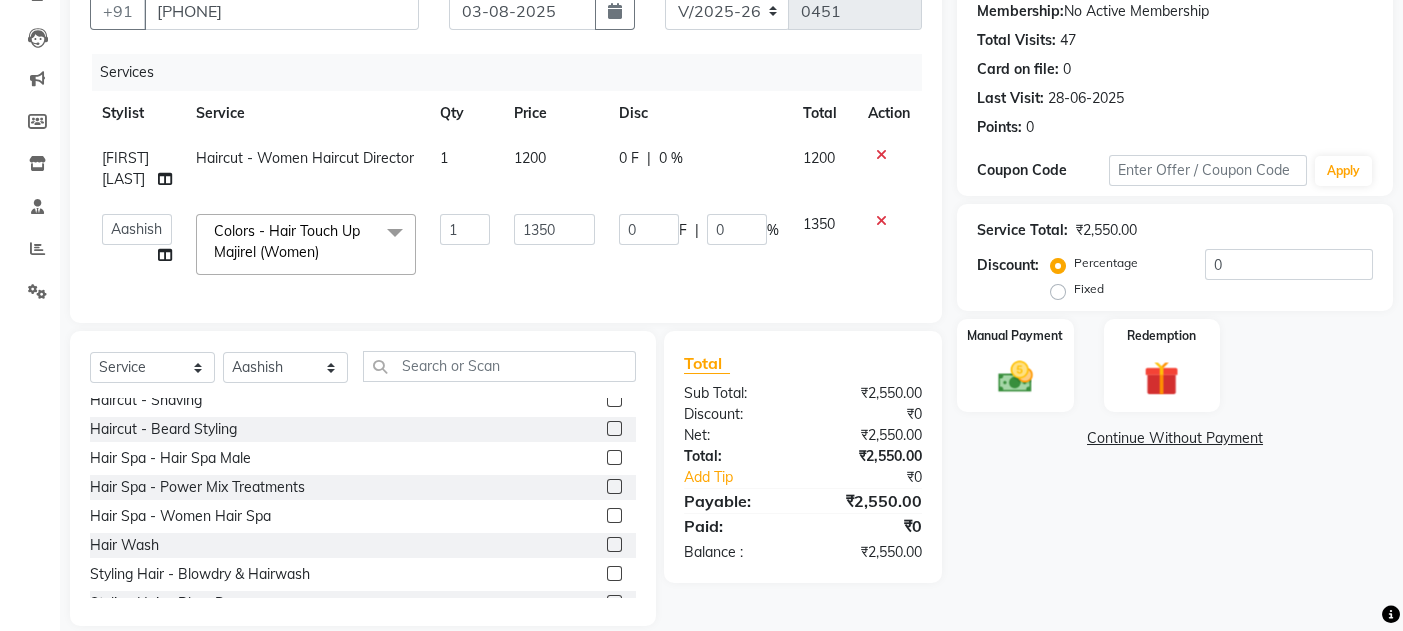 click 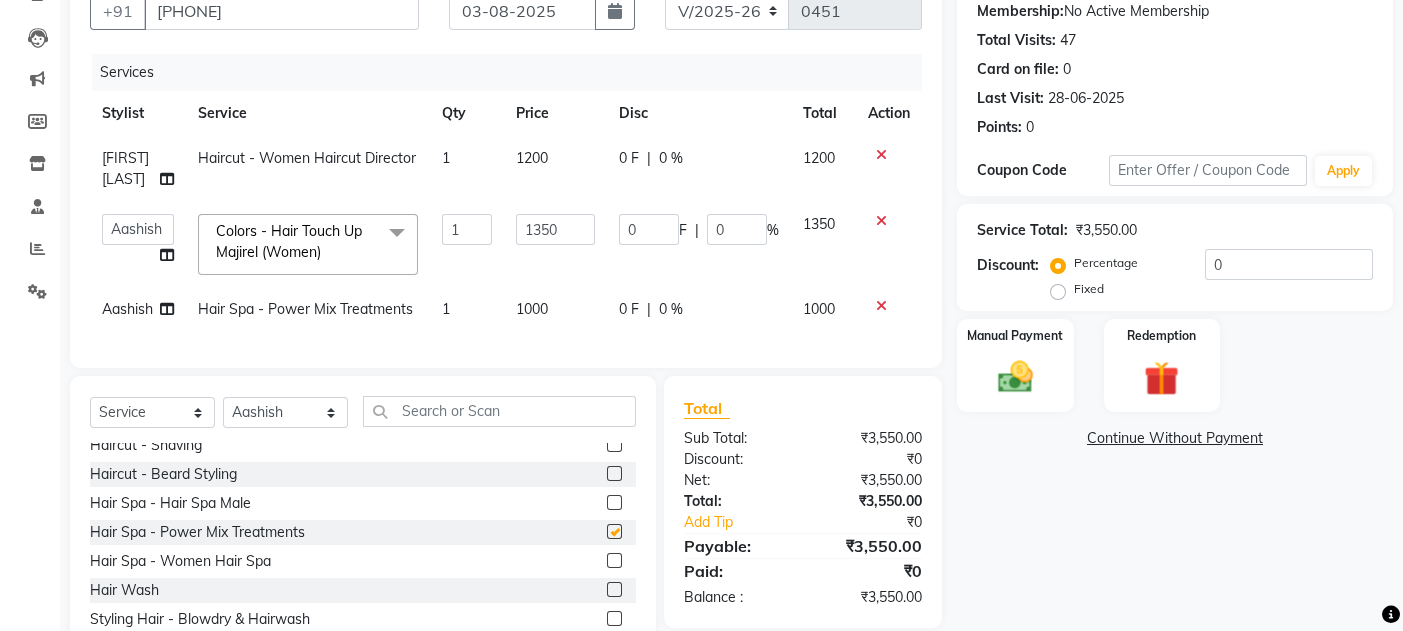 checkbox on "false" 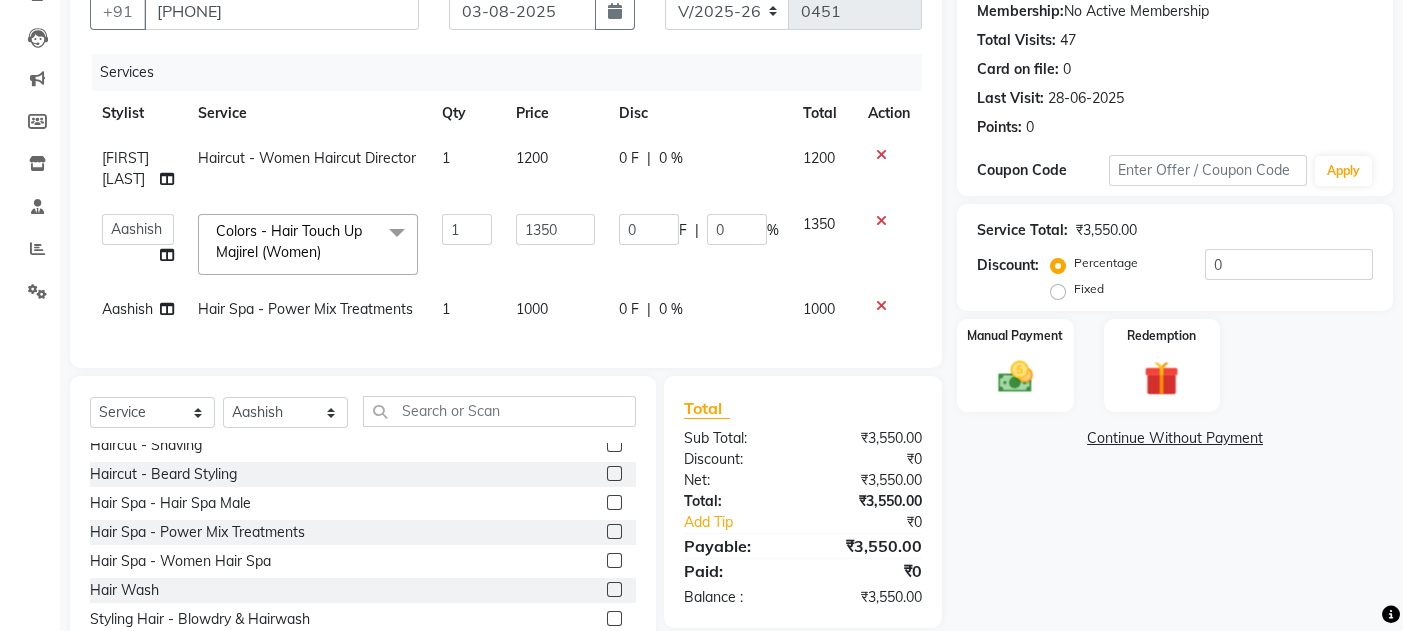 click on "1000" 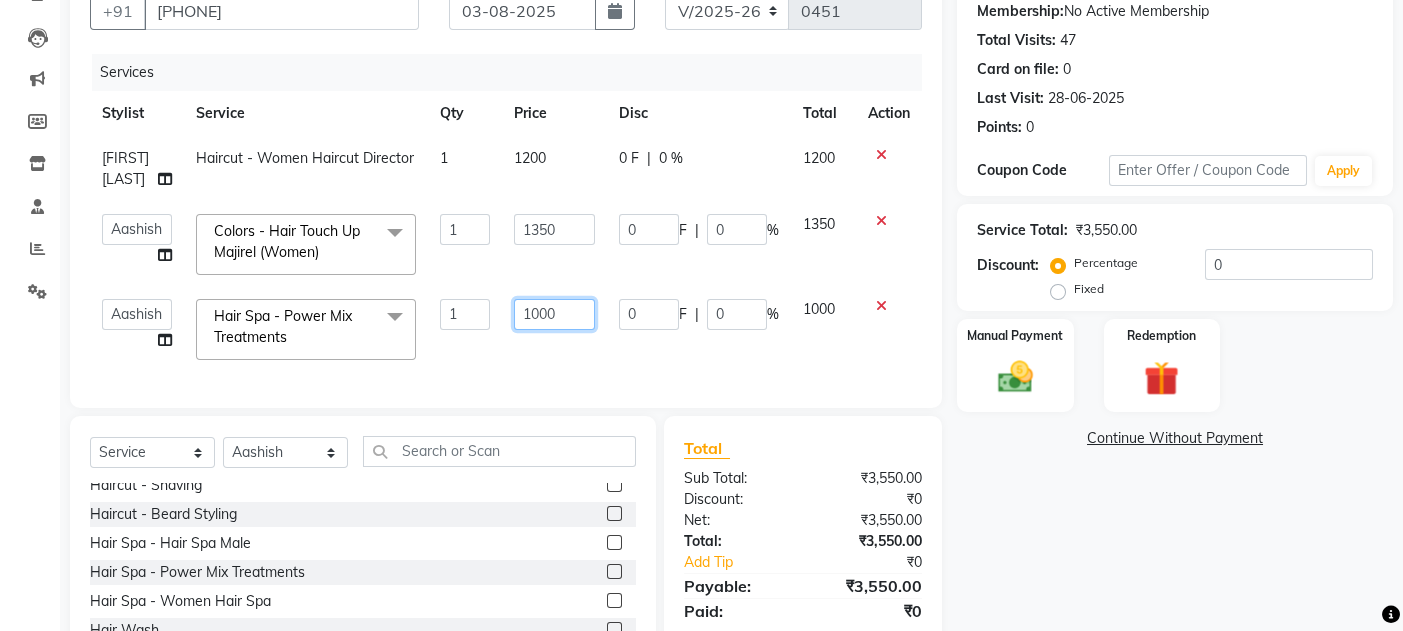 click on "1000" 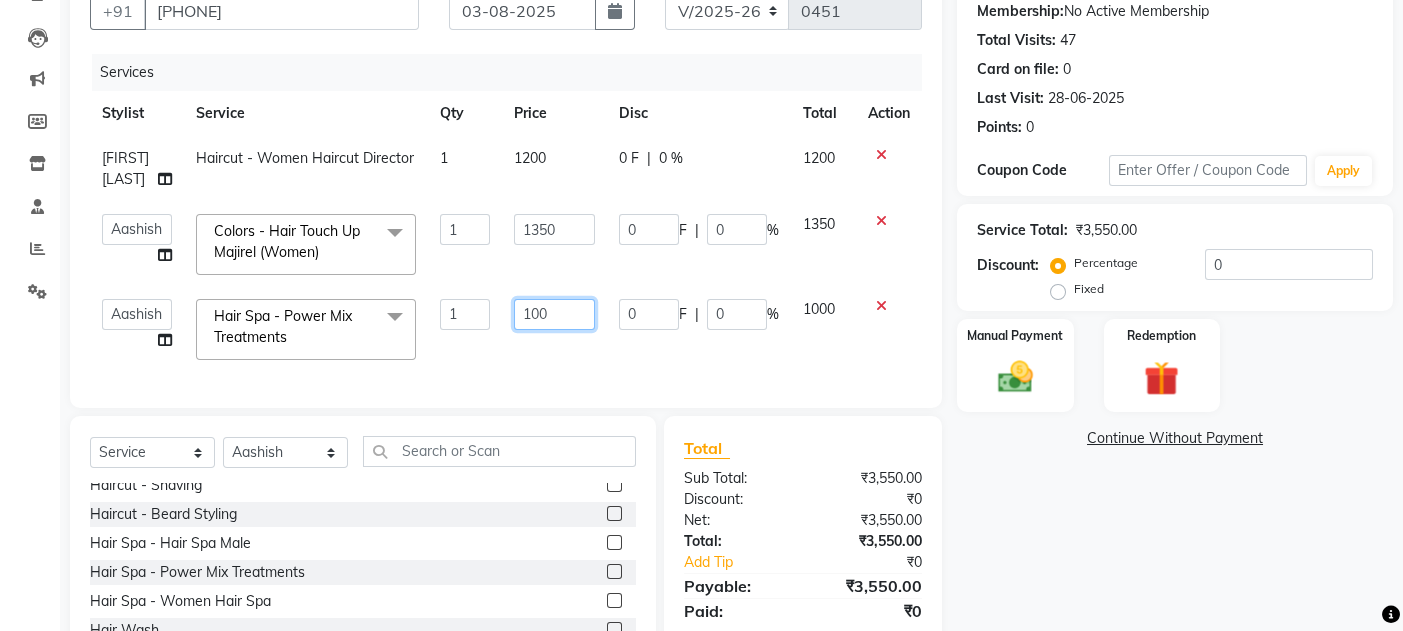 type on "1500" 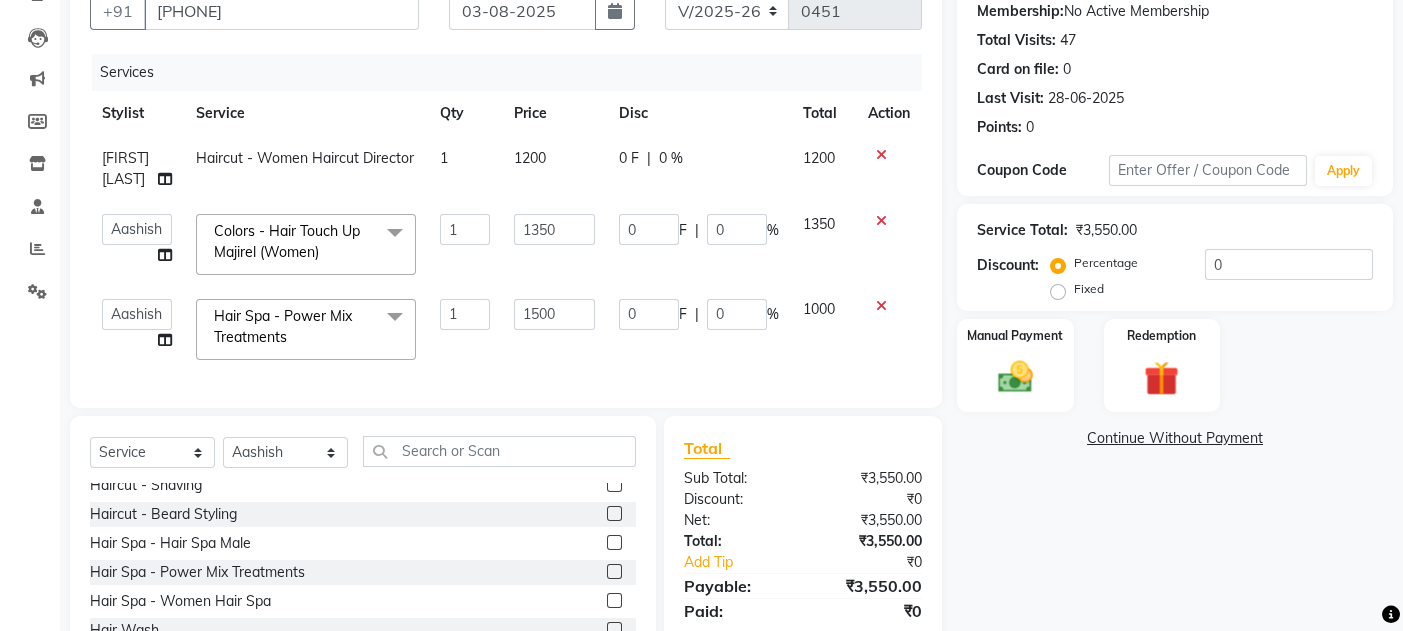 click on "Services Stylist Service Qty Price Disc Total Action [FIRST] [LAST] Haircut - Women Haircut Director 1 1200 0 F | 0 % 1200 Aashish [FIRST] [LAST] pradeep [LAST] [LAST] Colors - Hair Touch Up Majirel (Women) x Haircut - Male Haircut Director Haircut - Women Haircut Director Haircut - Male Haircut Haircut - Women Haircut Haircut - Fringe Haircut Haircut - Kids Haircut Boy 8 Years Haircut - Kids Haircut Girl 8Years Haircut - Shaving Haircut - Beard Styling Hair Spa - Hair Spa Male Hair Spa - Power Mix Treatments Hair Spa - Women Hair Spa Hair Wash Styling Hair - Blowdry & Hairwash Styling Hair - Blow Dry Styling Hair - Tongs Styling Hair - Hair Ironing Hair Wash - Hair Wash Male Hair Wash - Hair Wash Women Colors - Hair Touch Up Majirel (Men) Colors - Hair Touch Up Innova (Men) Colors - Hair Touch Up Majirel (Women) Colors - Beard Color Colors - Hair Touch Up Innova (Women) Colors - Majirel Global Hair Colour (Men) Colors - Majirel Global Hair Colour Shoulder Length (Women) Colors - Pre-Lightning 1 1350 0" 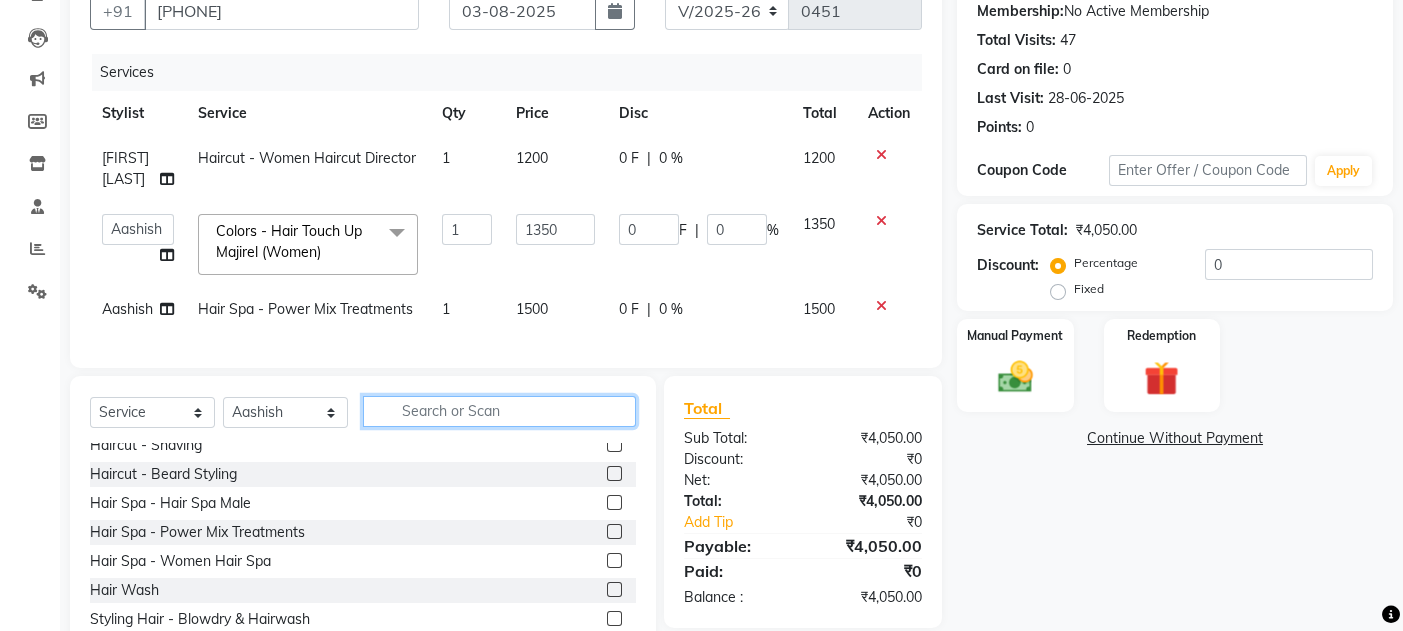 click 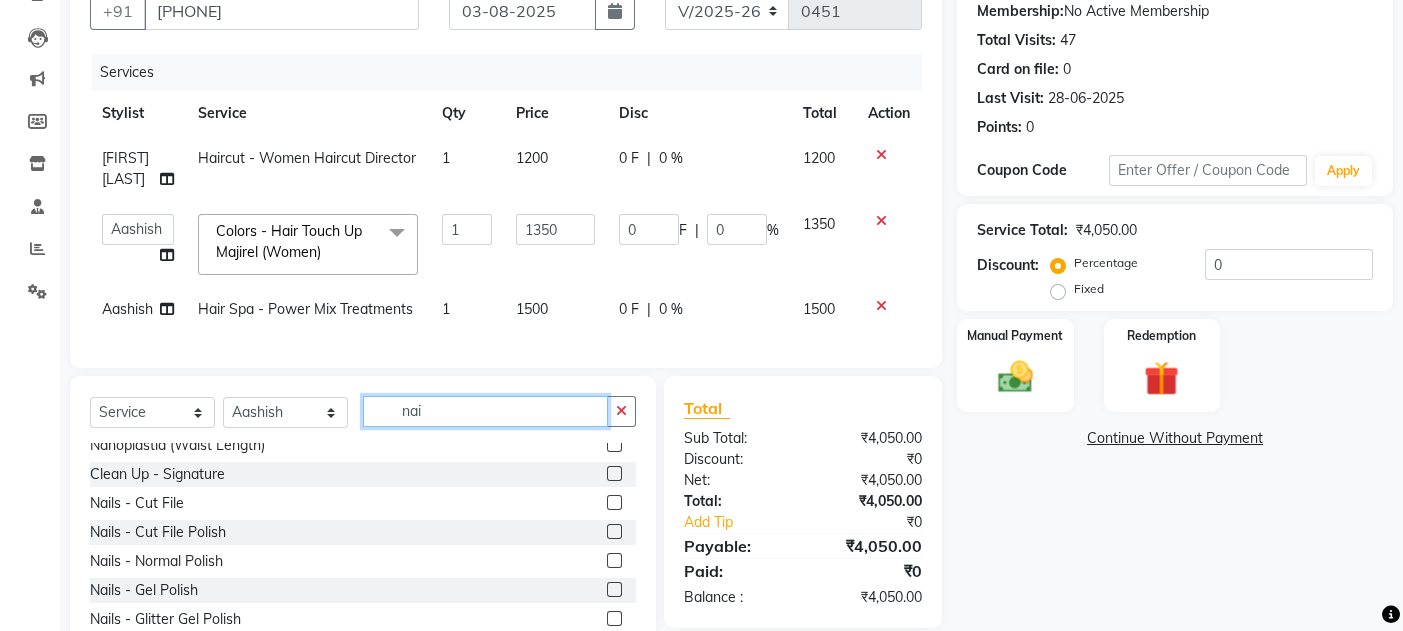 scroll, scrollTop: 0, scrollLeft: 0, axis: both 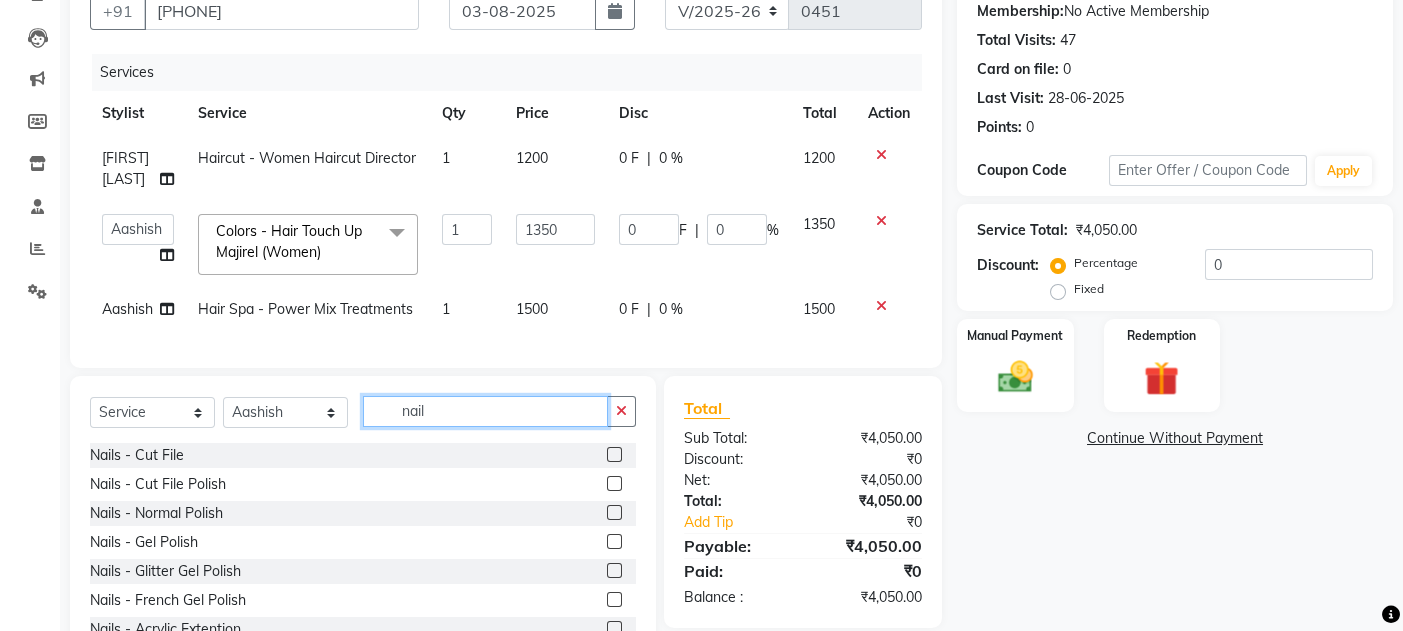 type on "nail" 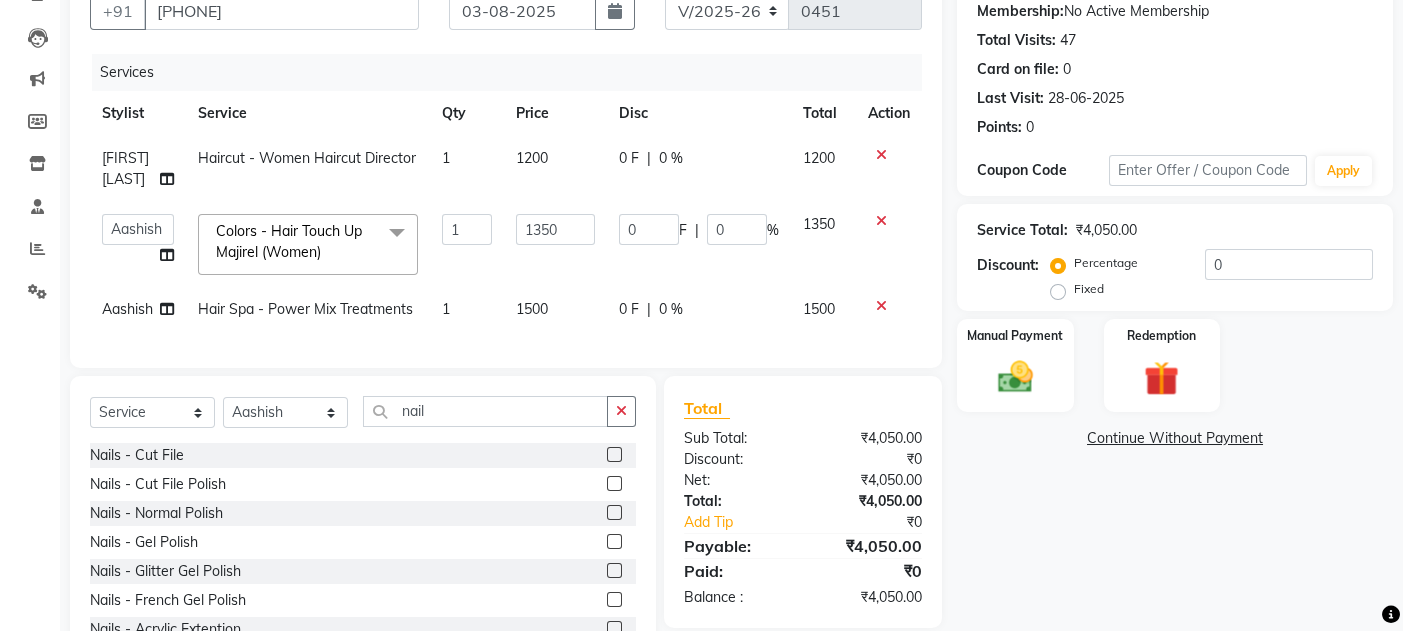 click 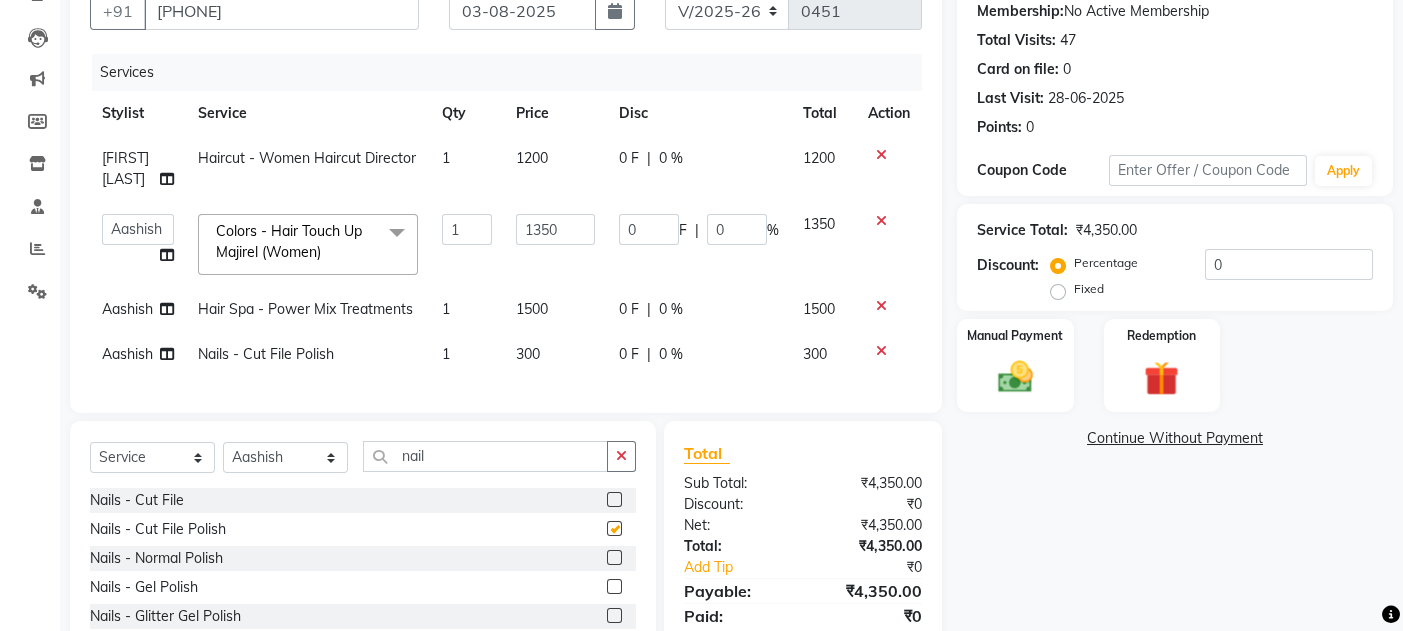 checkbox on "false" 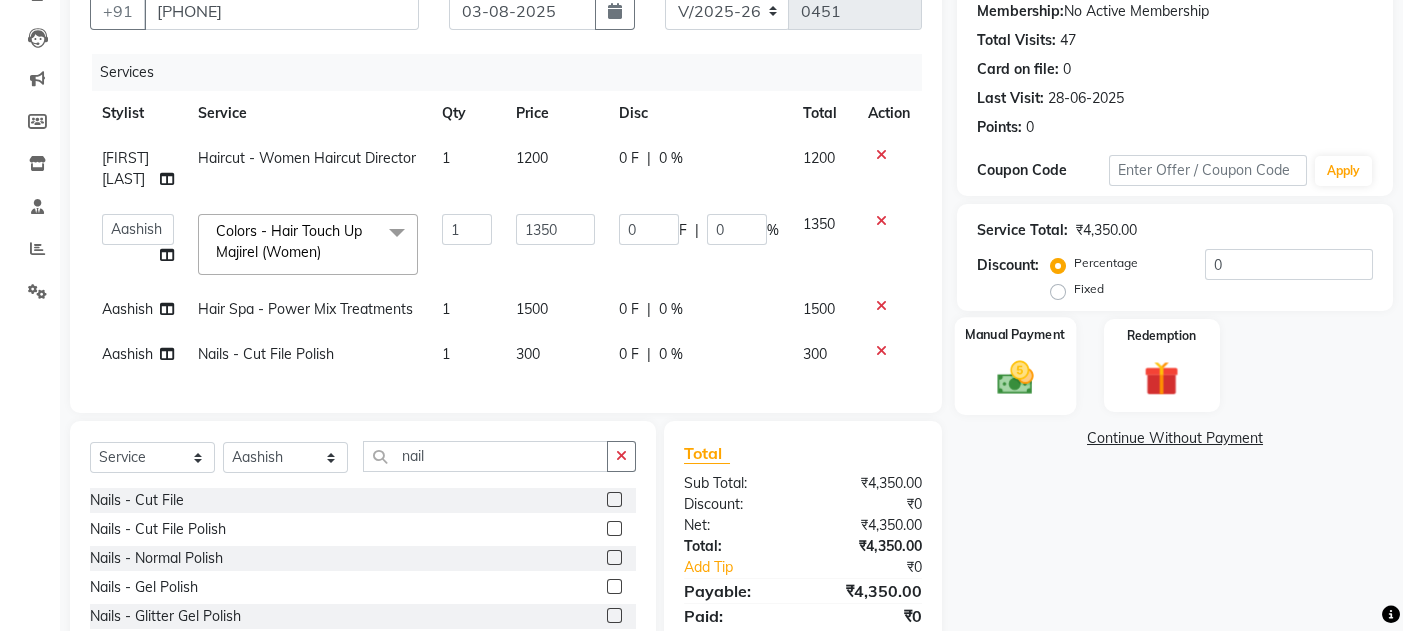 click on "Manual Payment" 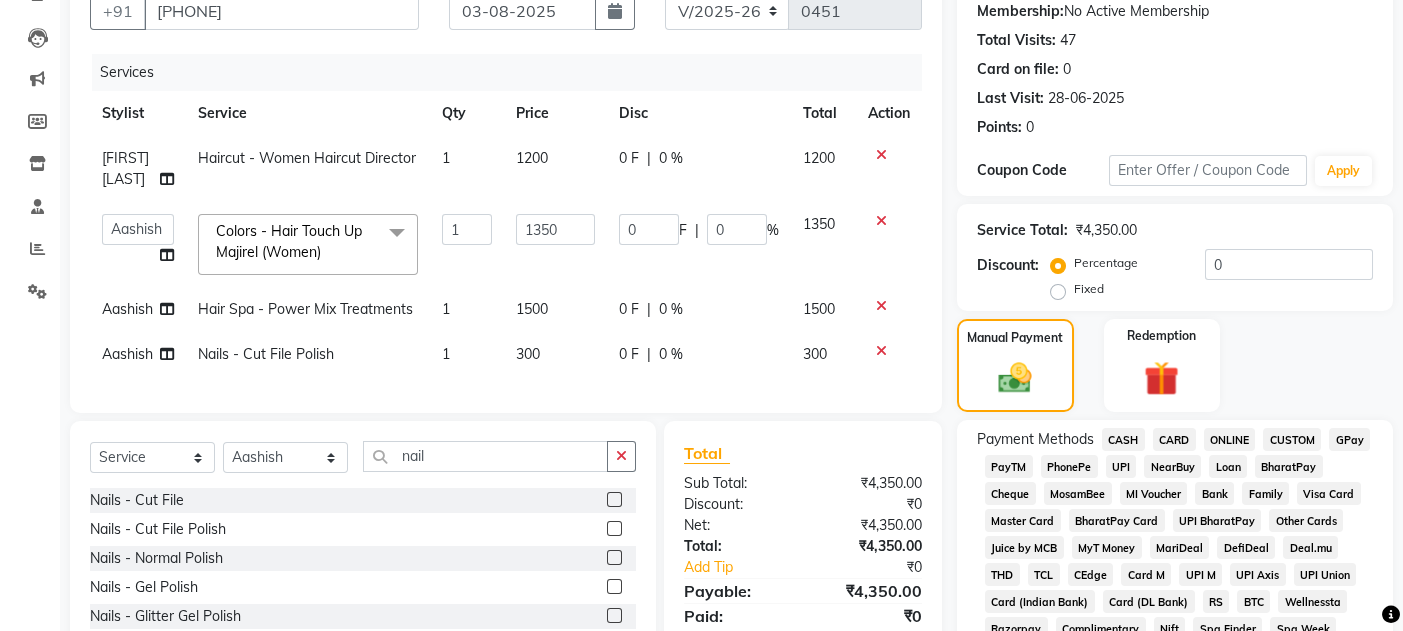 scroll, scrollTop: 247, scrollLeft: 0, axis: vertical 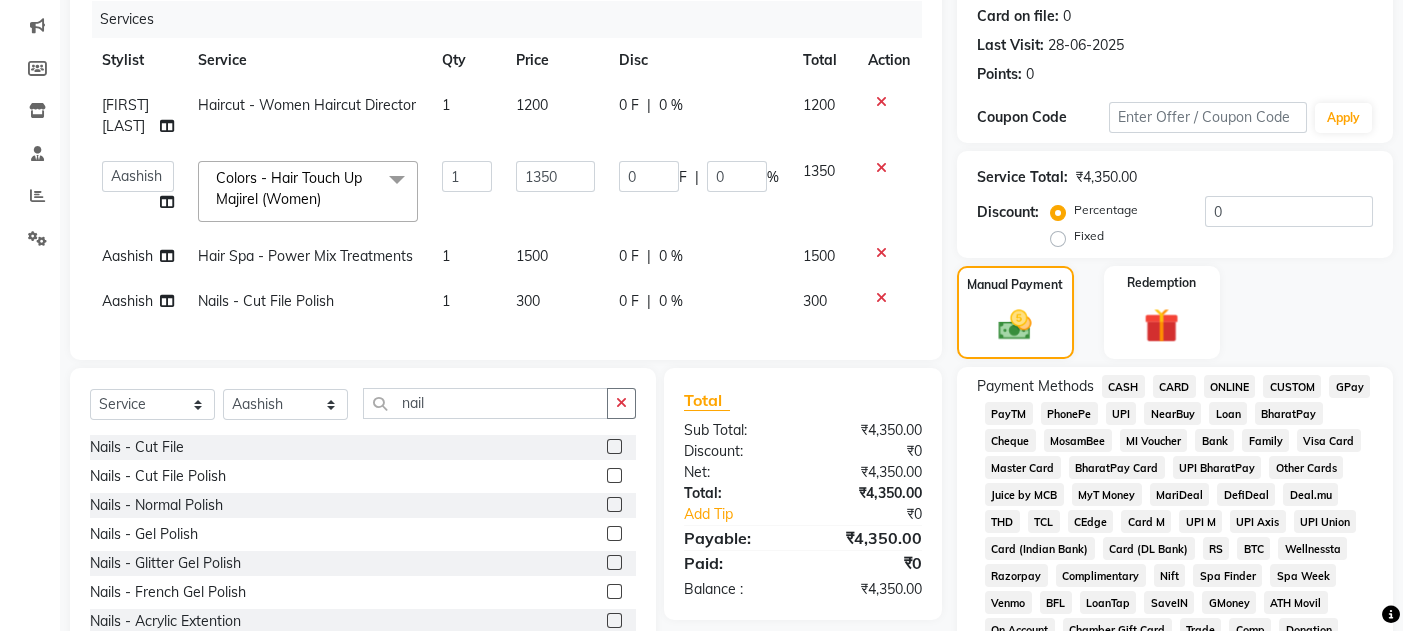 click on "GPay" 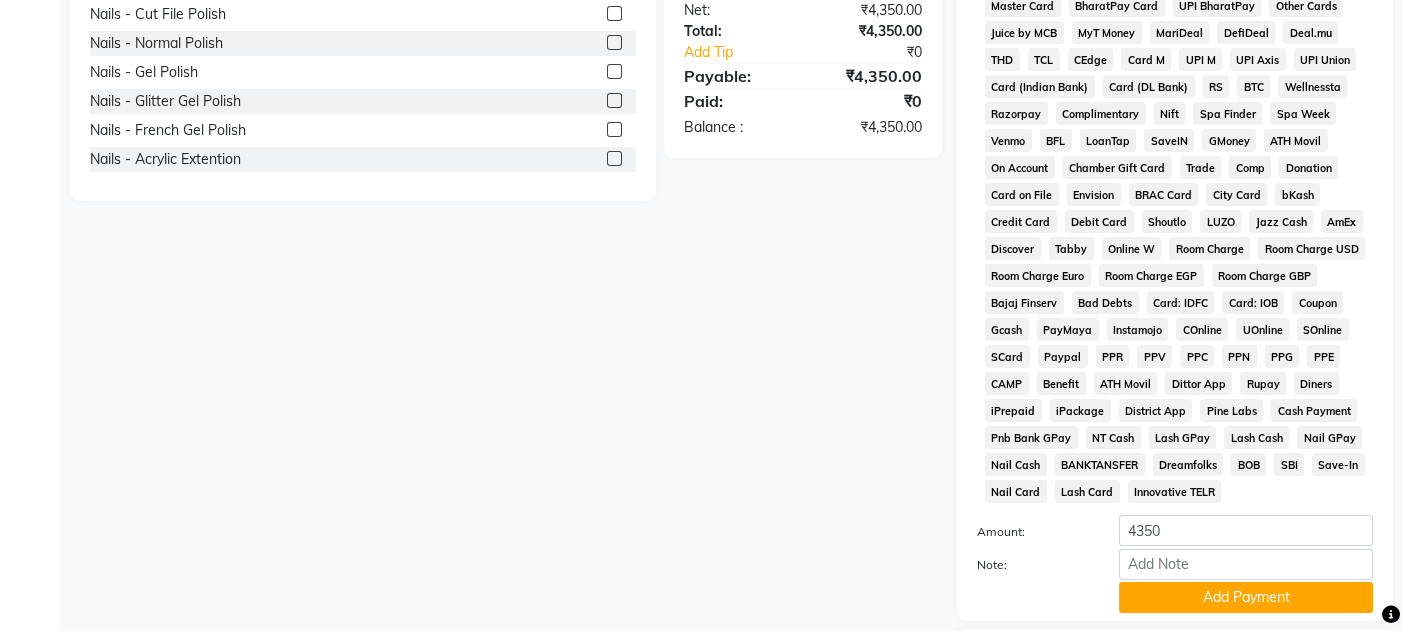 scroll, scrollTop: 851, scrollLeft: 0, axis: vertical 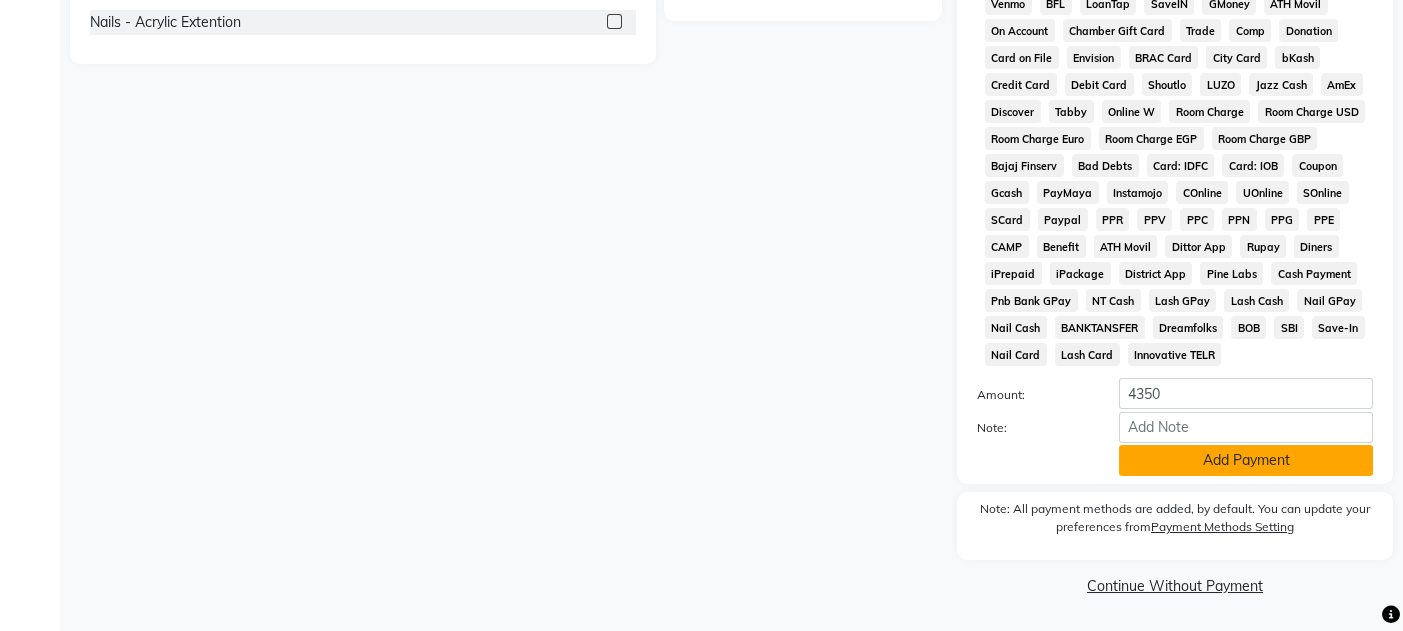 click on "Add Payment" 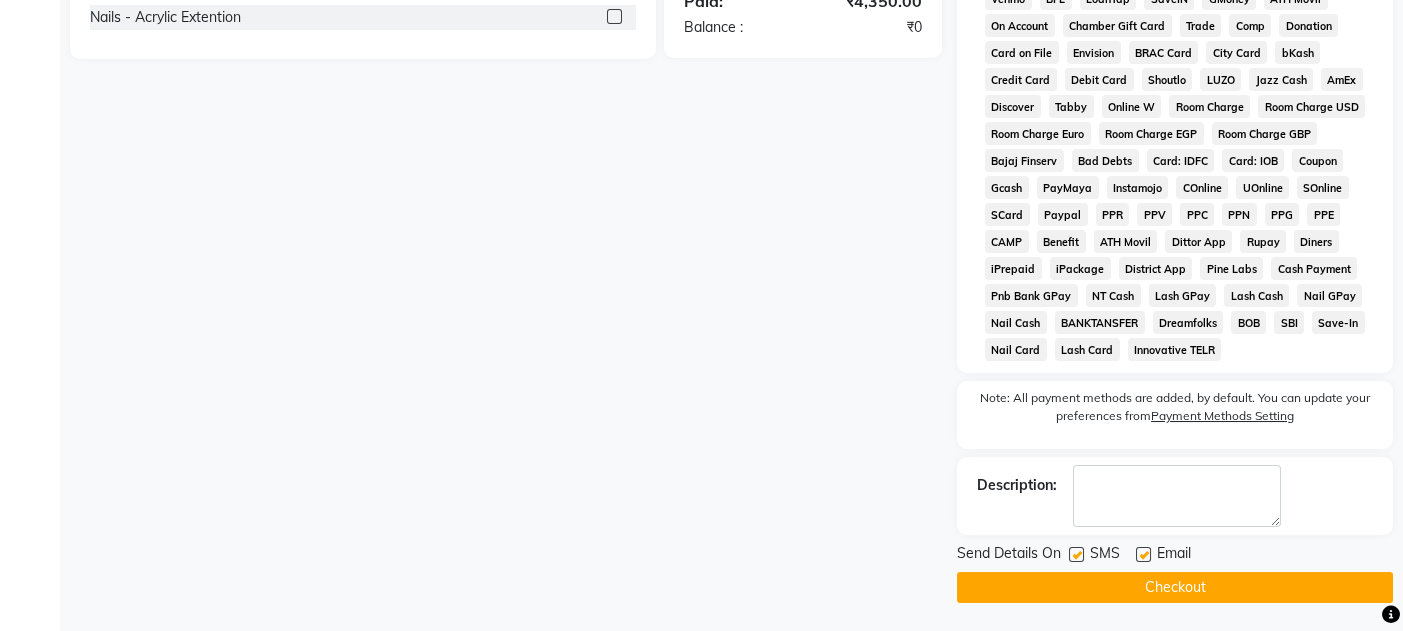 click 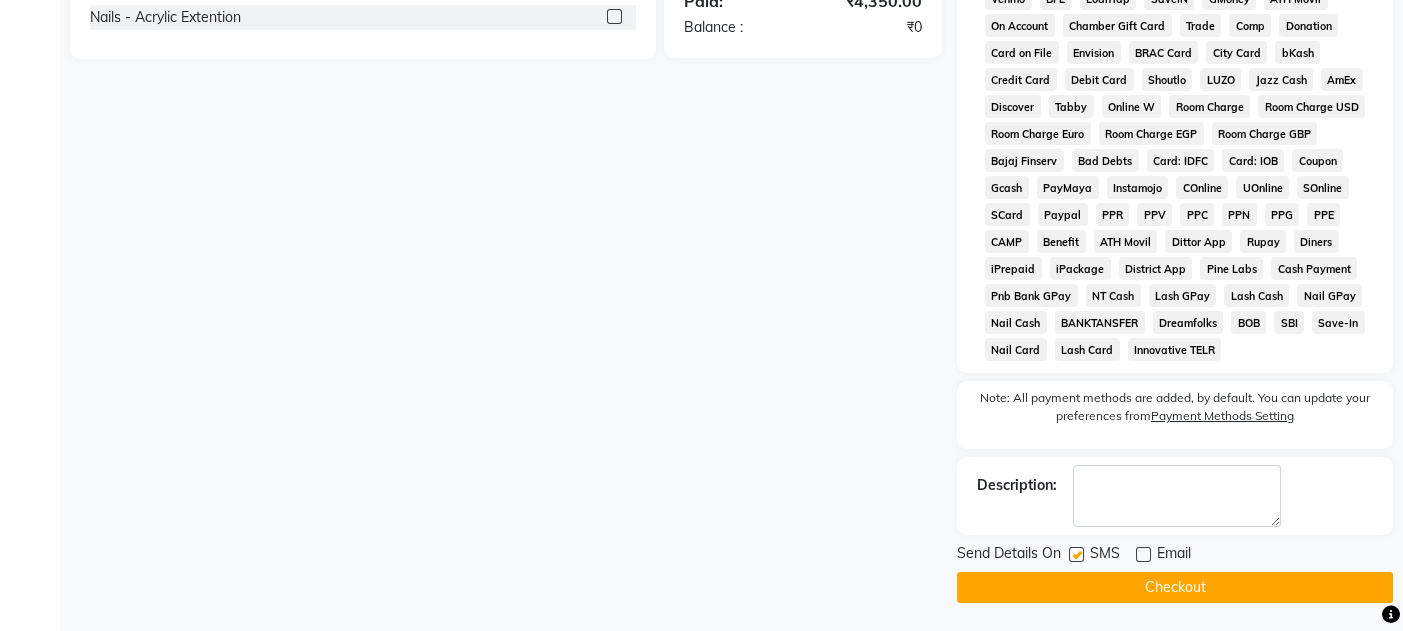 click 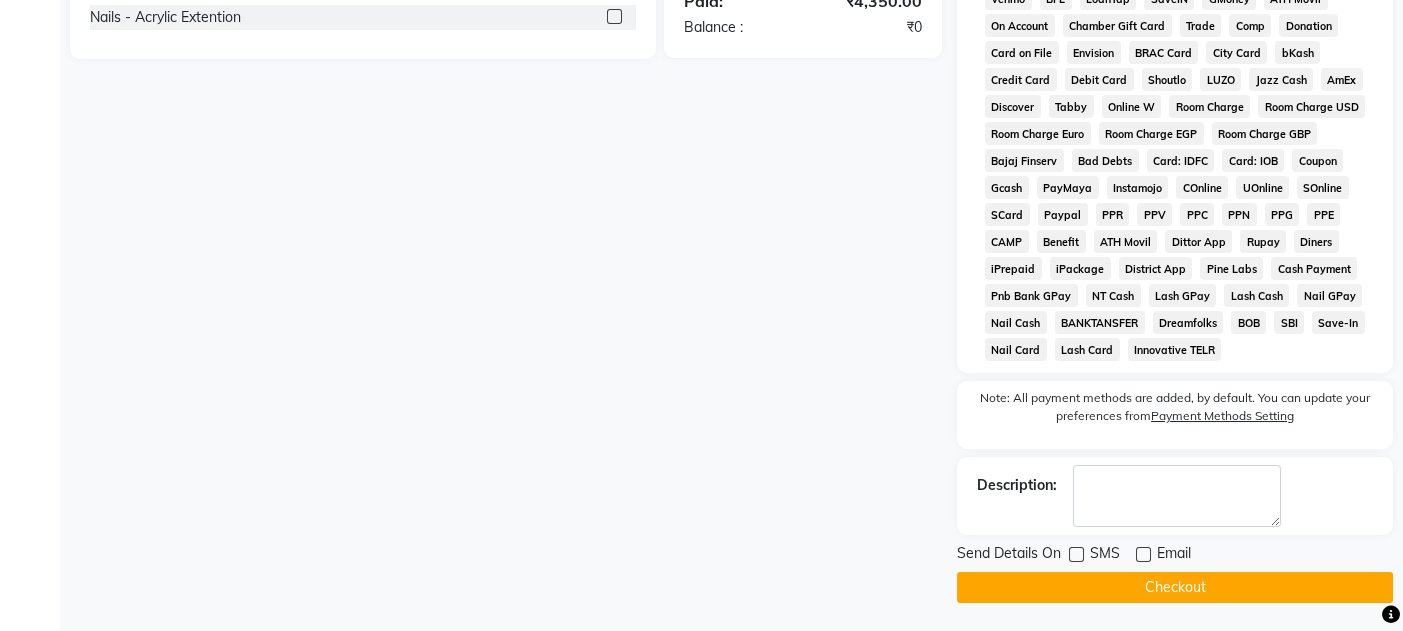 click on "Checkout" 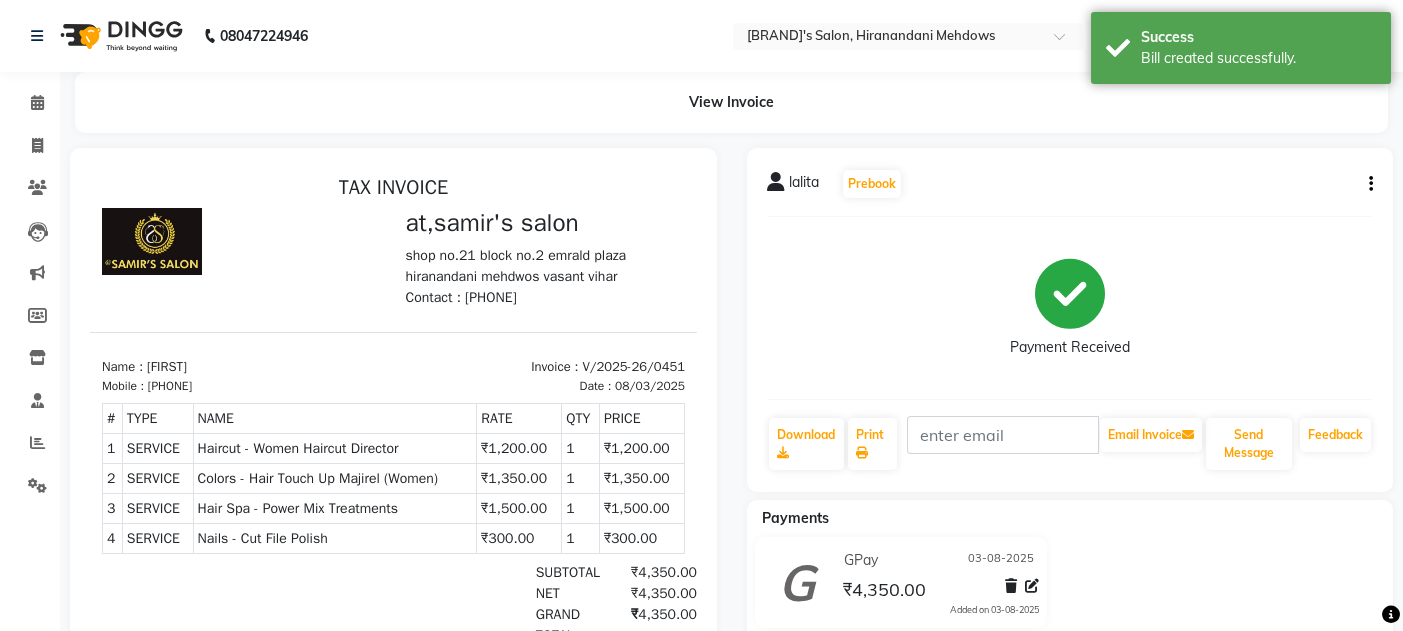 scroll, scrollTop: 0, scrollLeft: 0, axis: both 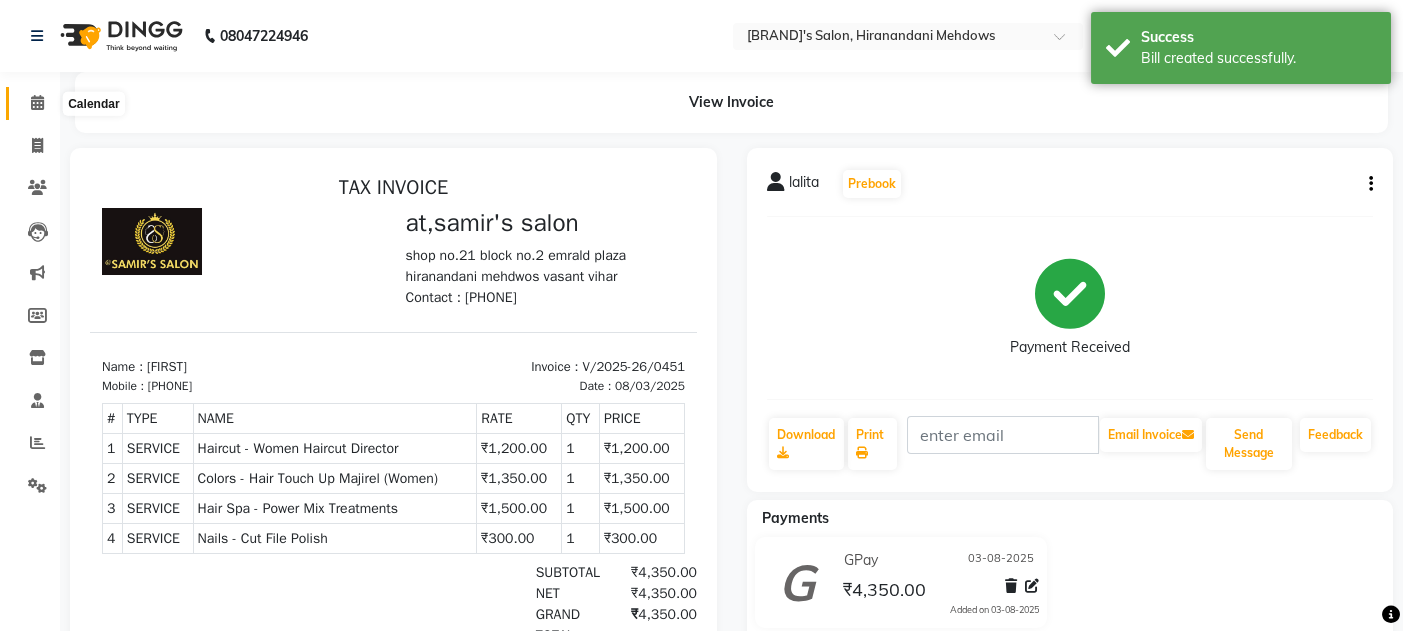 click 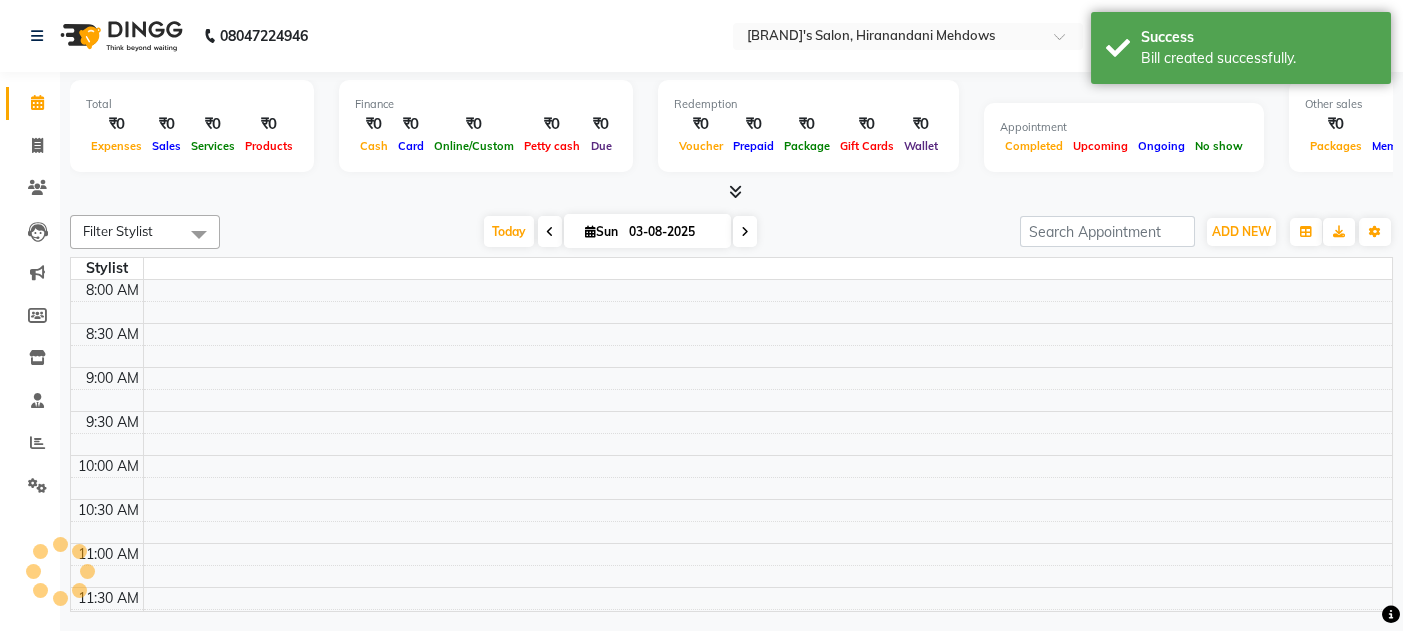 scroll, scrollTop: 0, scrollLeft: 0, axis: both 